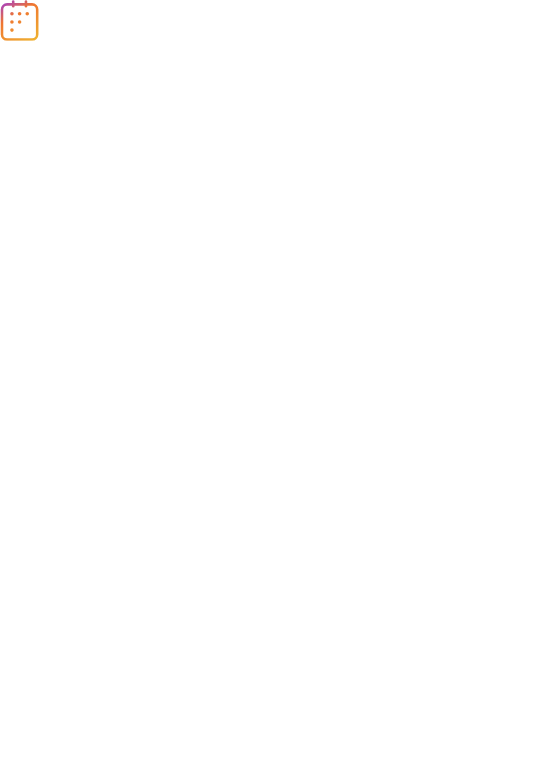 scroll, scrollTop: 0, scrollLeft: 0, axis: both 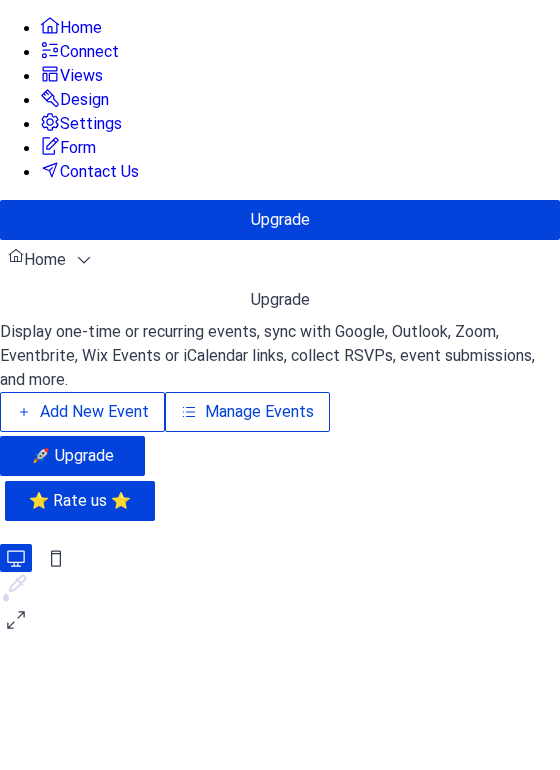 click on "Manage Events" at bounding box center [247, 412] 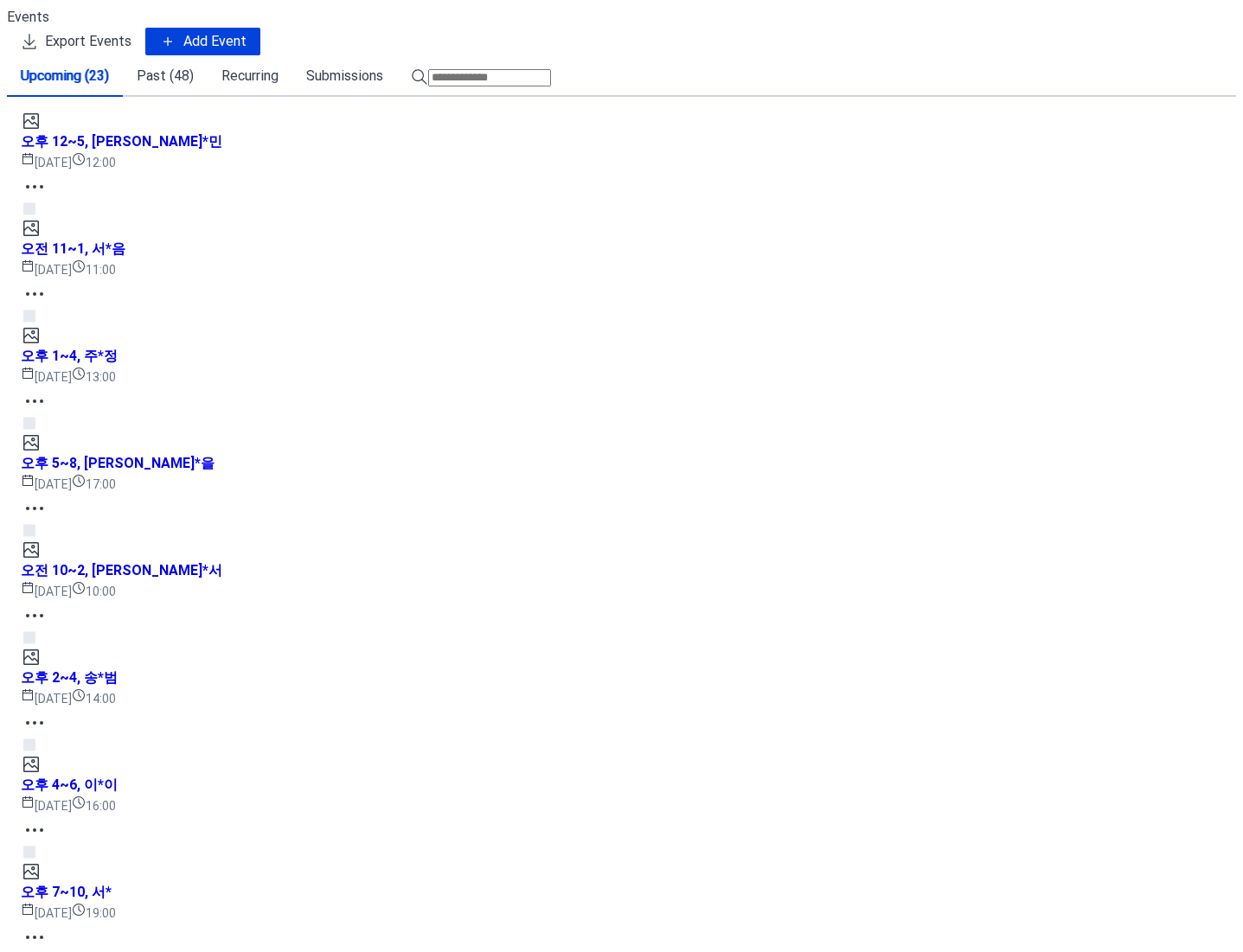 scroll, scrollTop: 0, scrollLeft: 0, axis: both 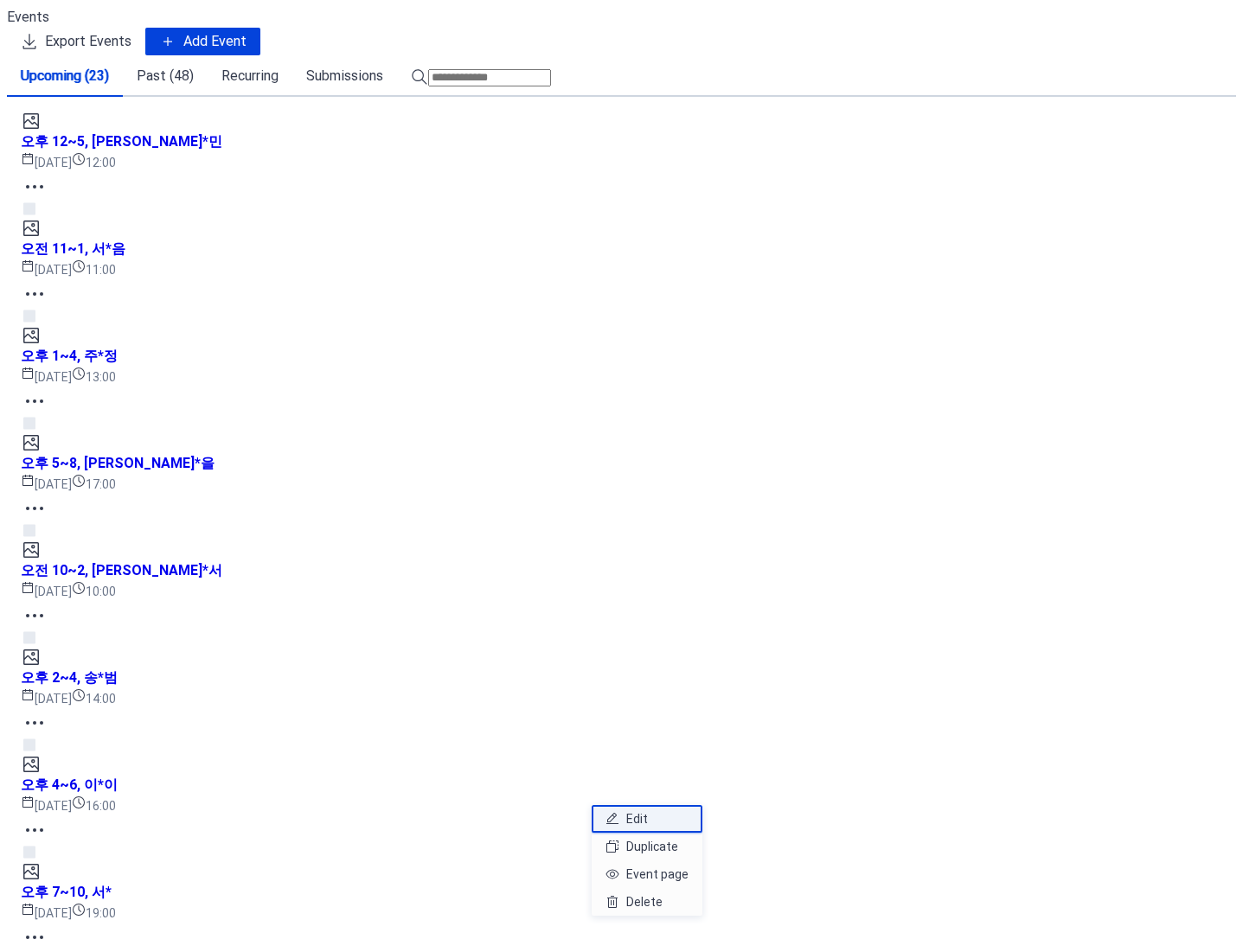 click on "Edit" at bounding box center [647, 819] 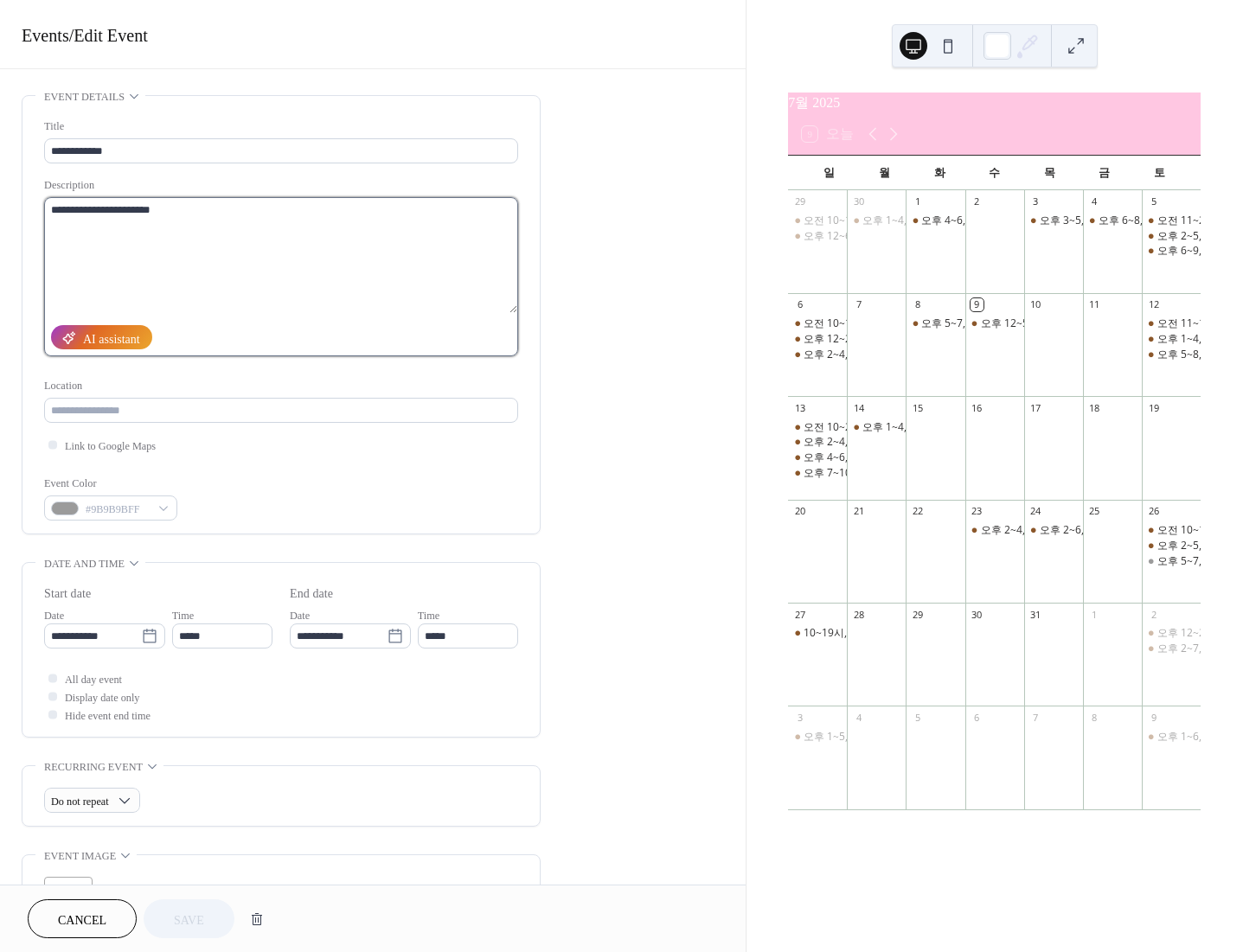 click on "**********" at bounding box center (280, 255) 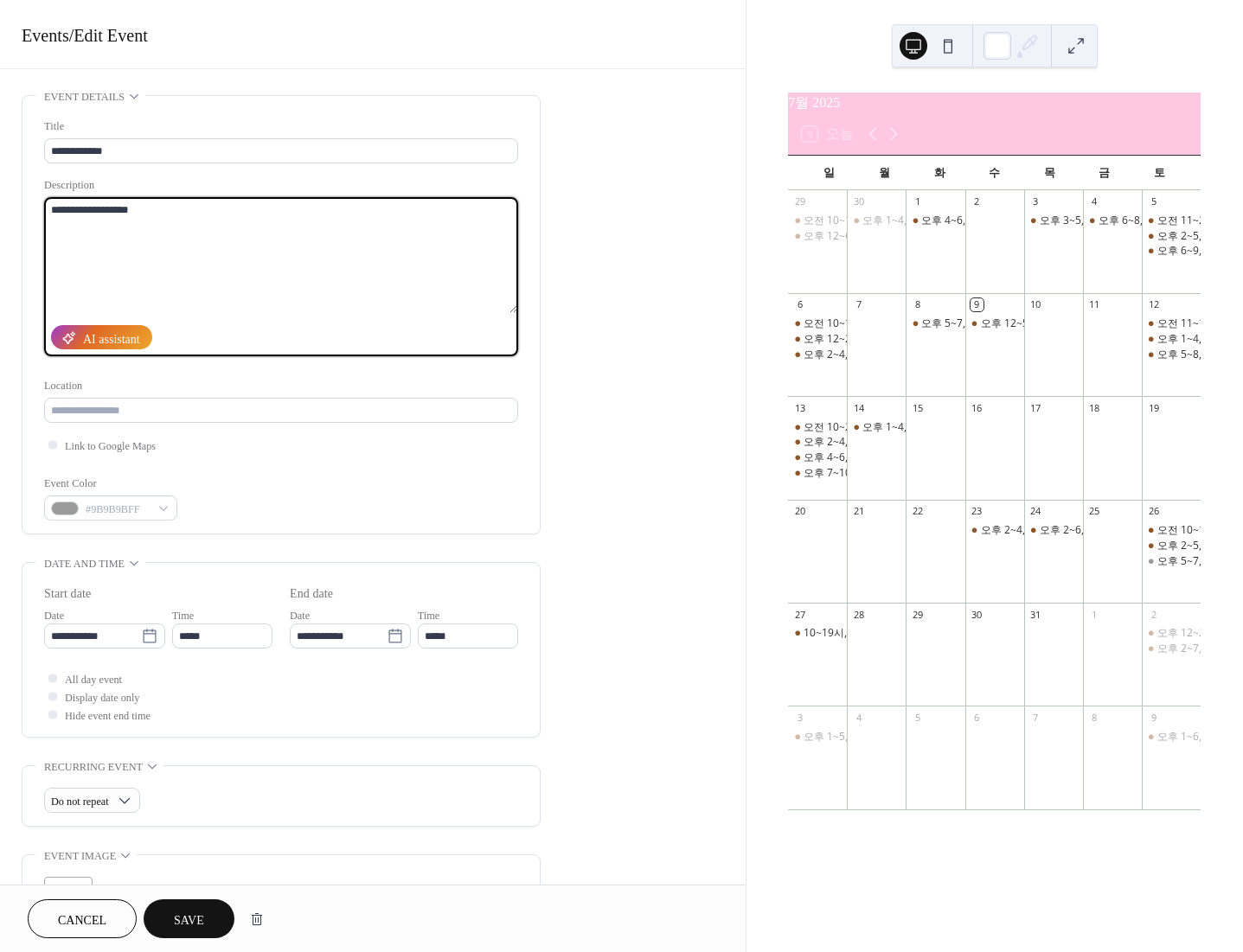 type on "**********" 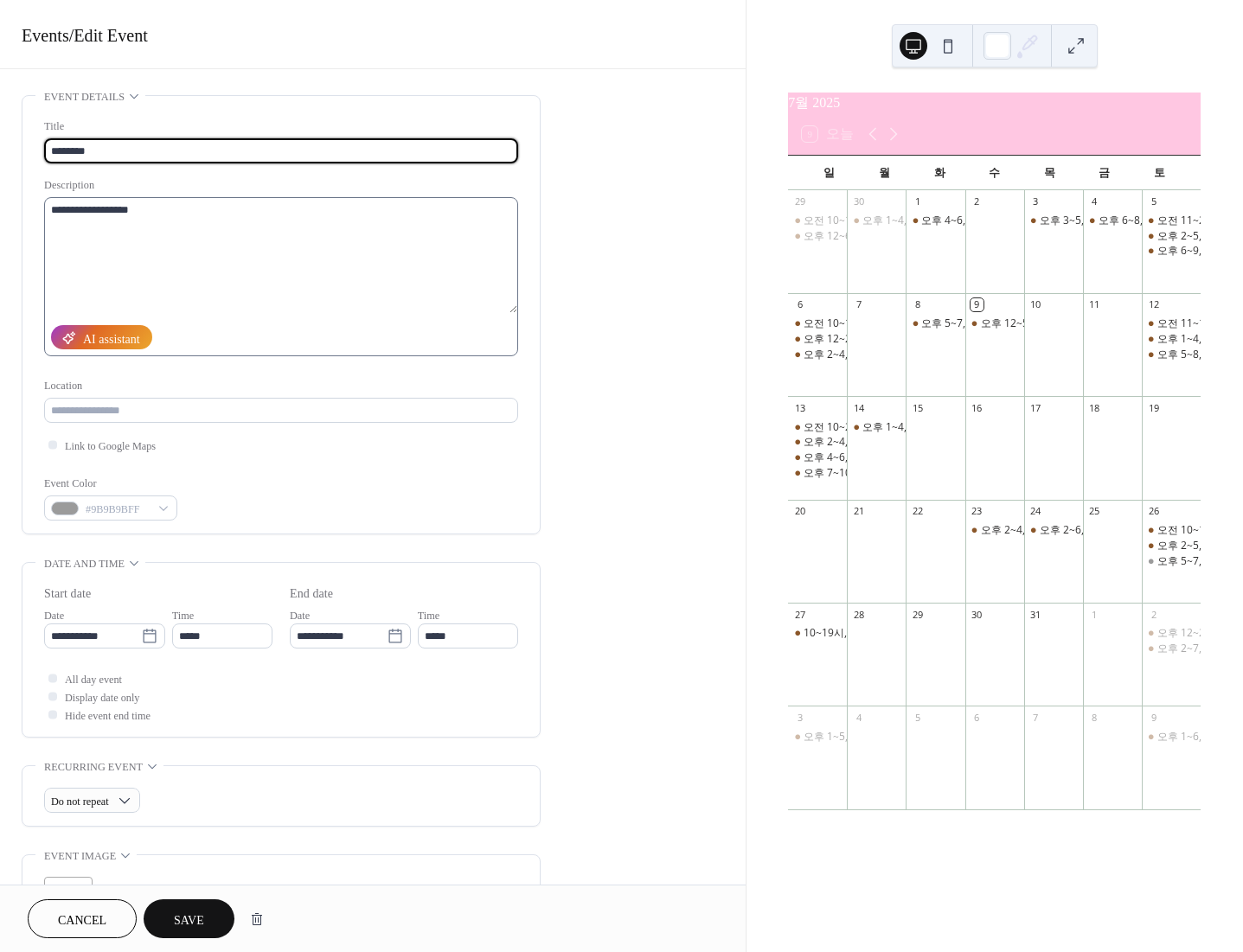 paste on "****" 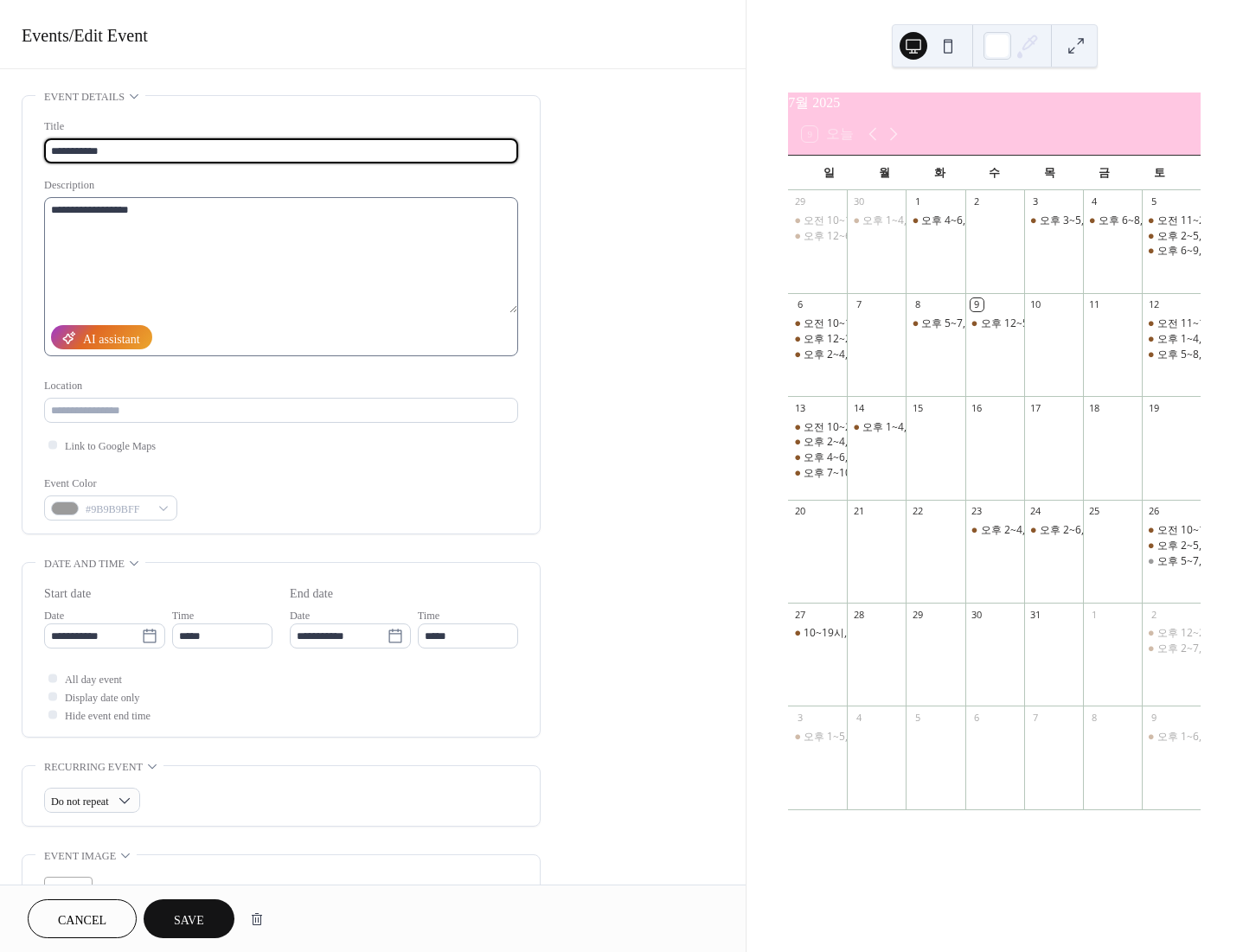 type on "**********" 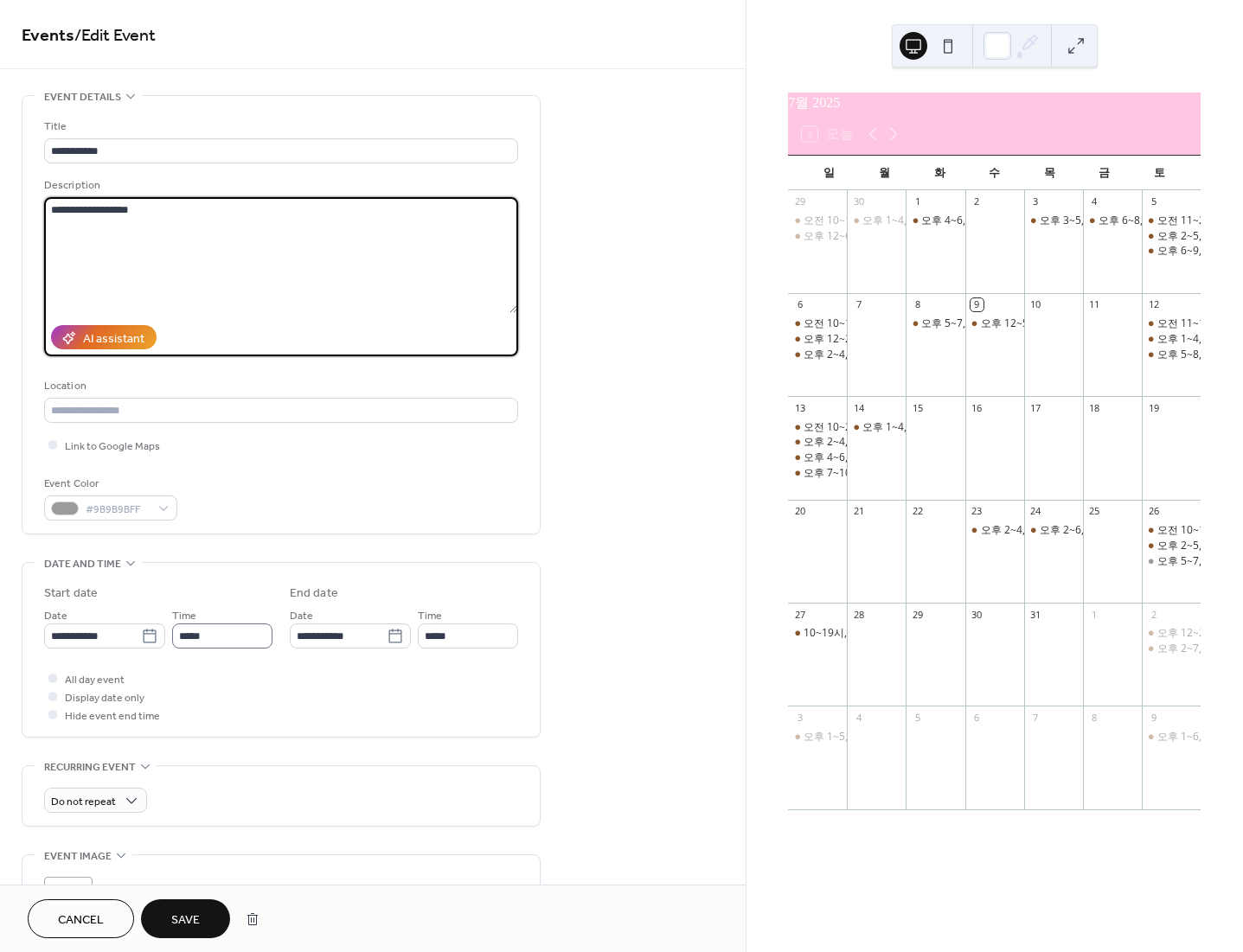 type on "**********" 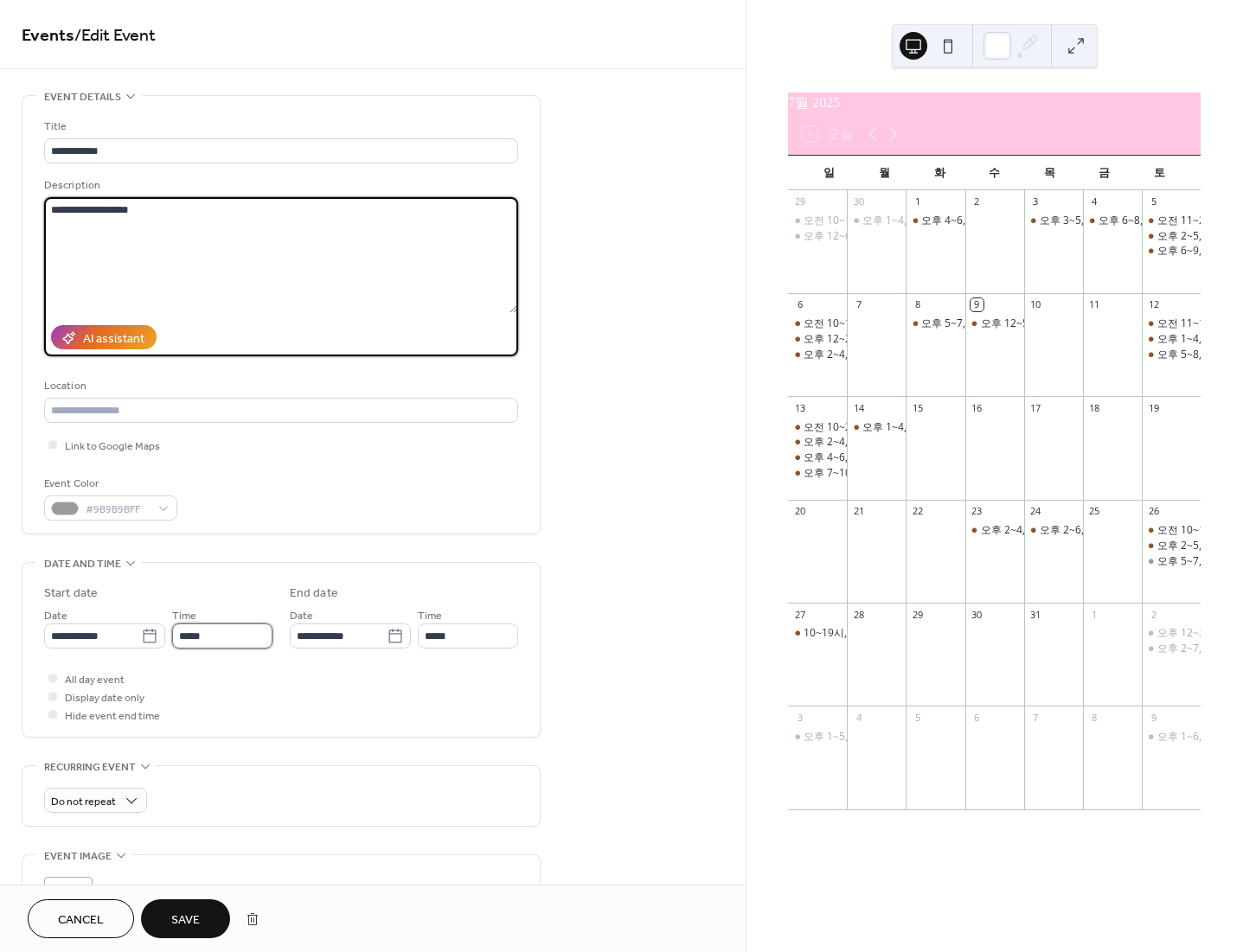 click on "*****" at bounding box center (222, 636) 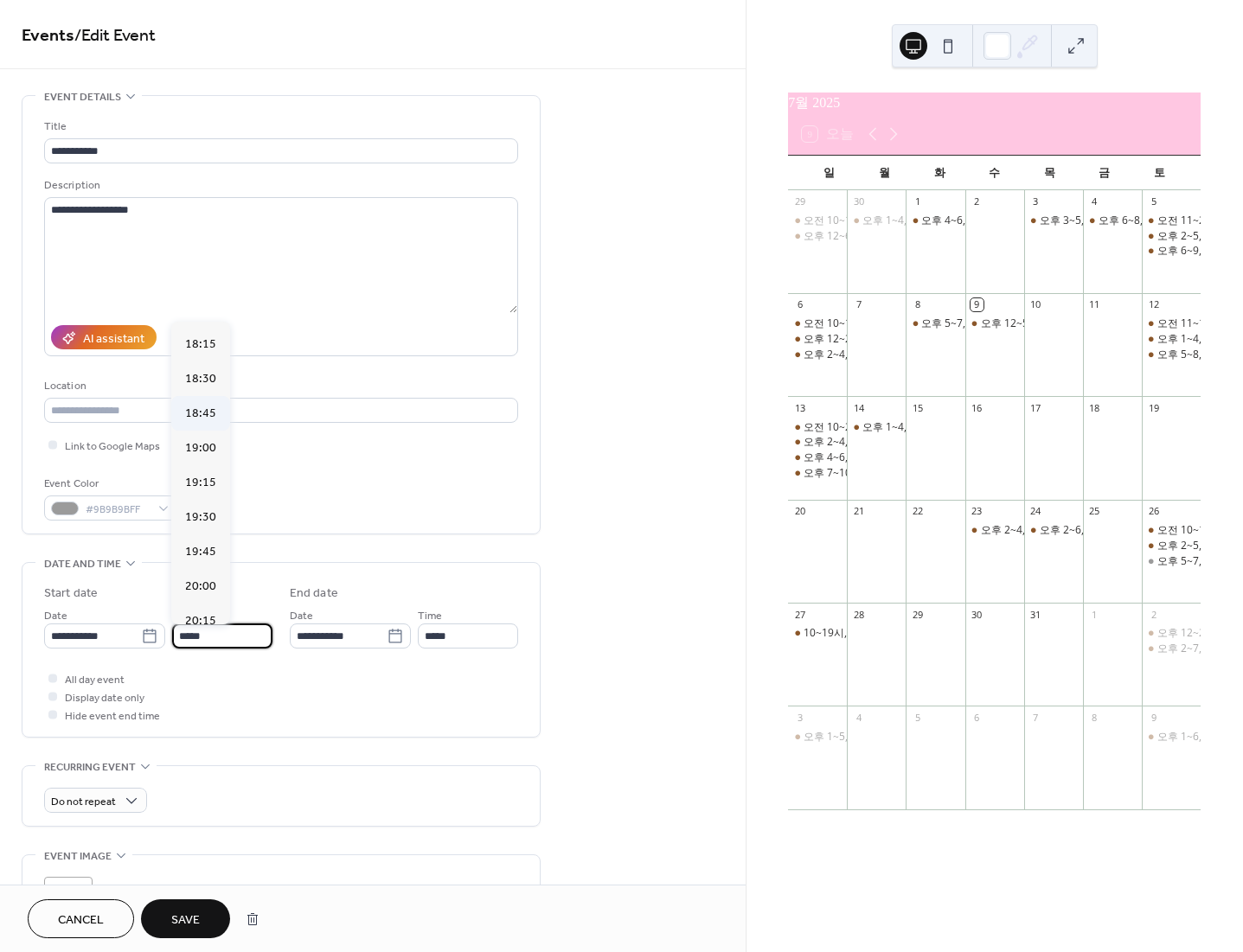 scroll, scrollTop: 2526, scrollLeft: 0, axis: vertical 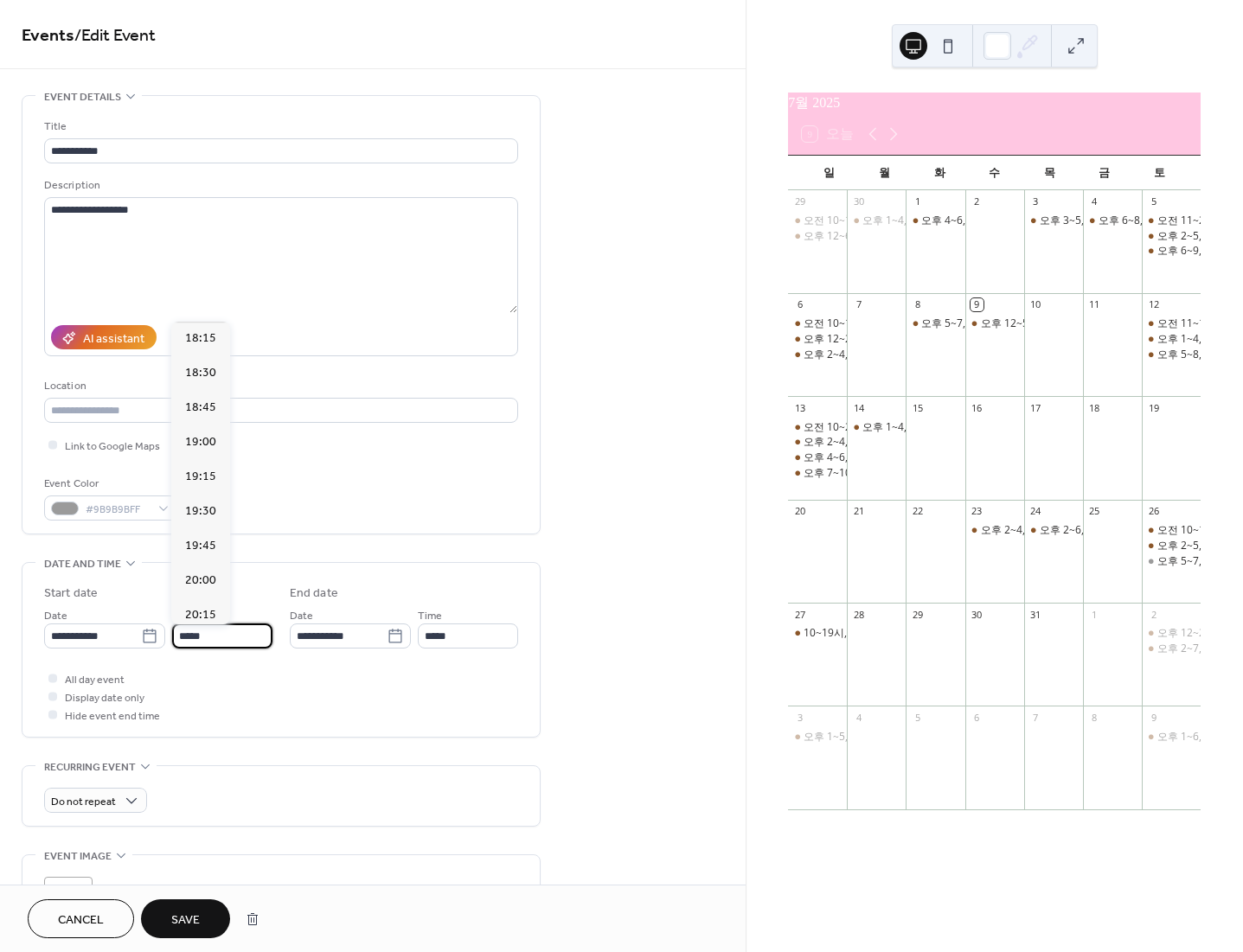 click on "18:00" at bounding box center [201, 303] 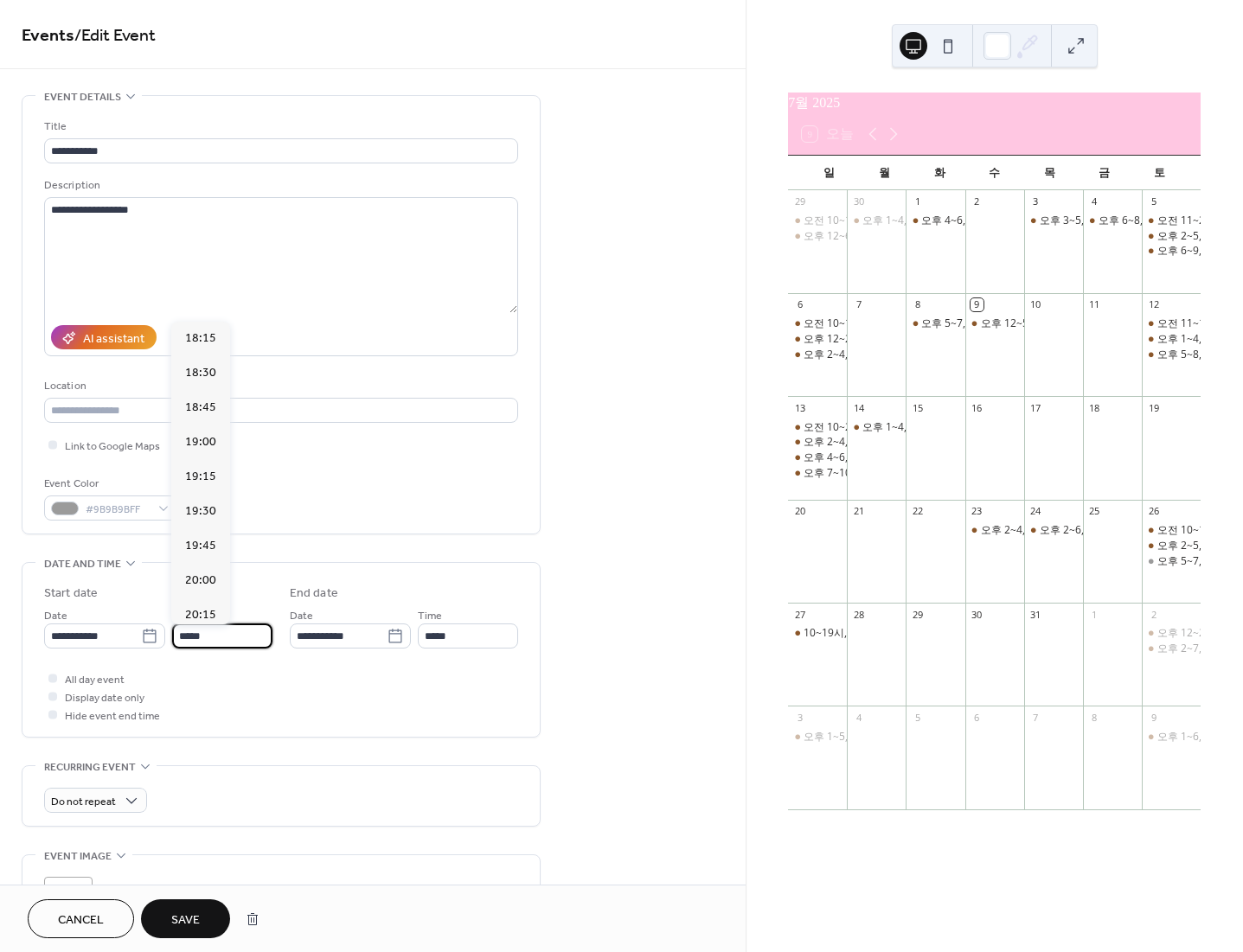 type on "*****" 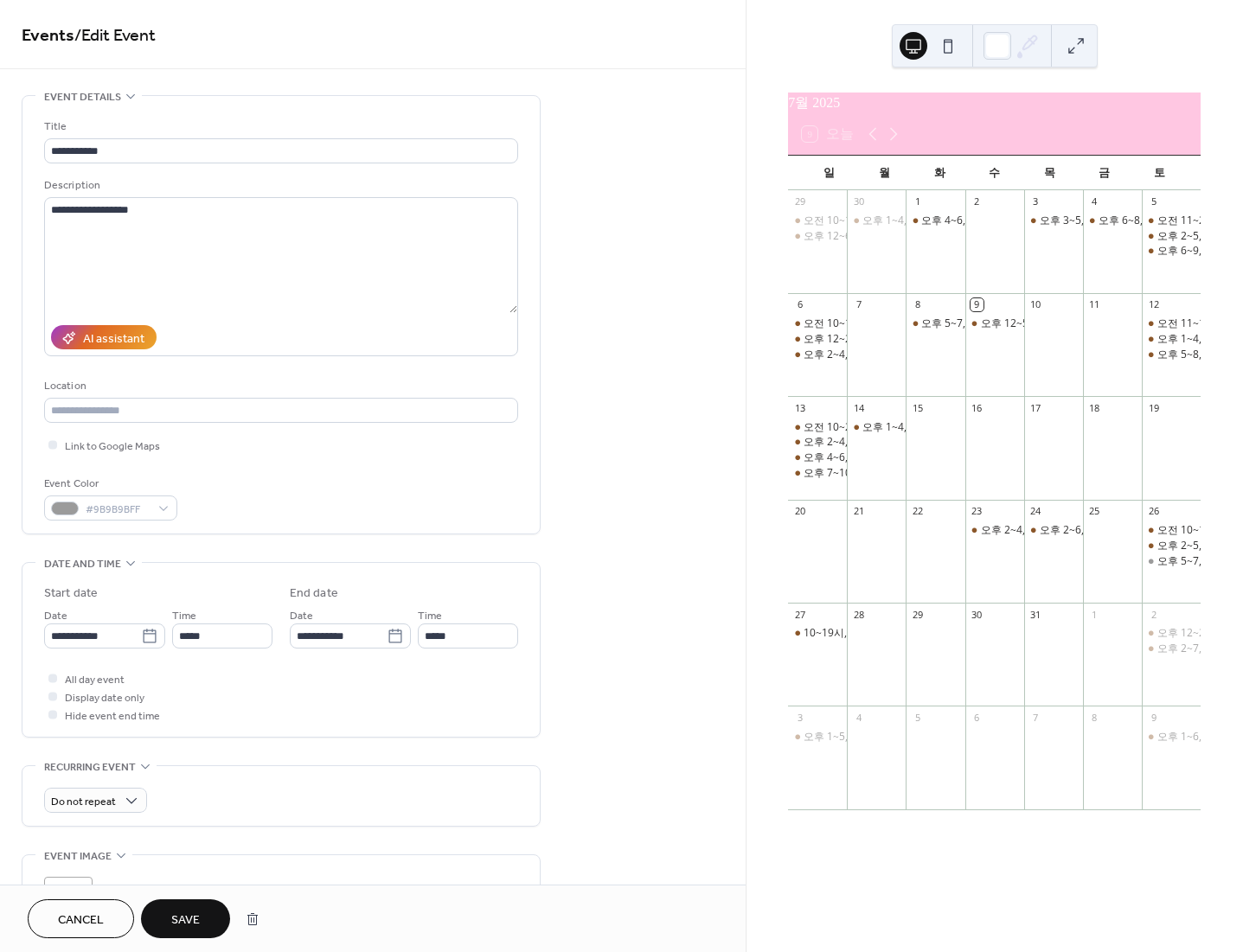 click on "Save" at bounding box center [185, 920] 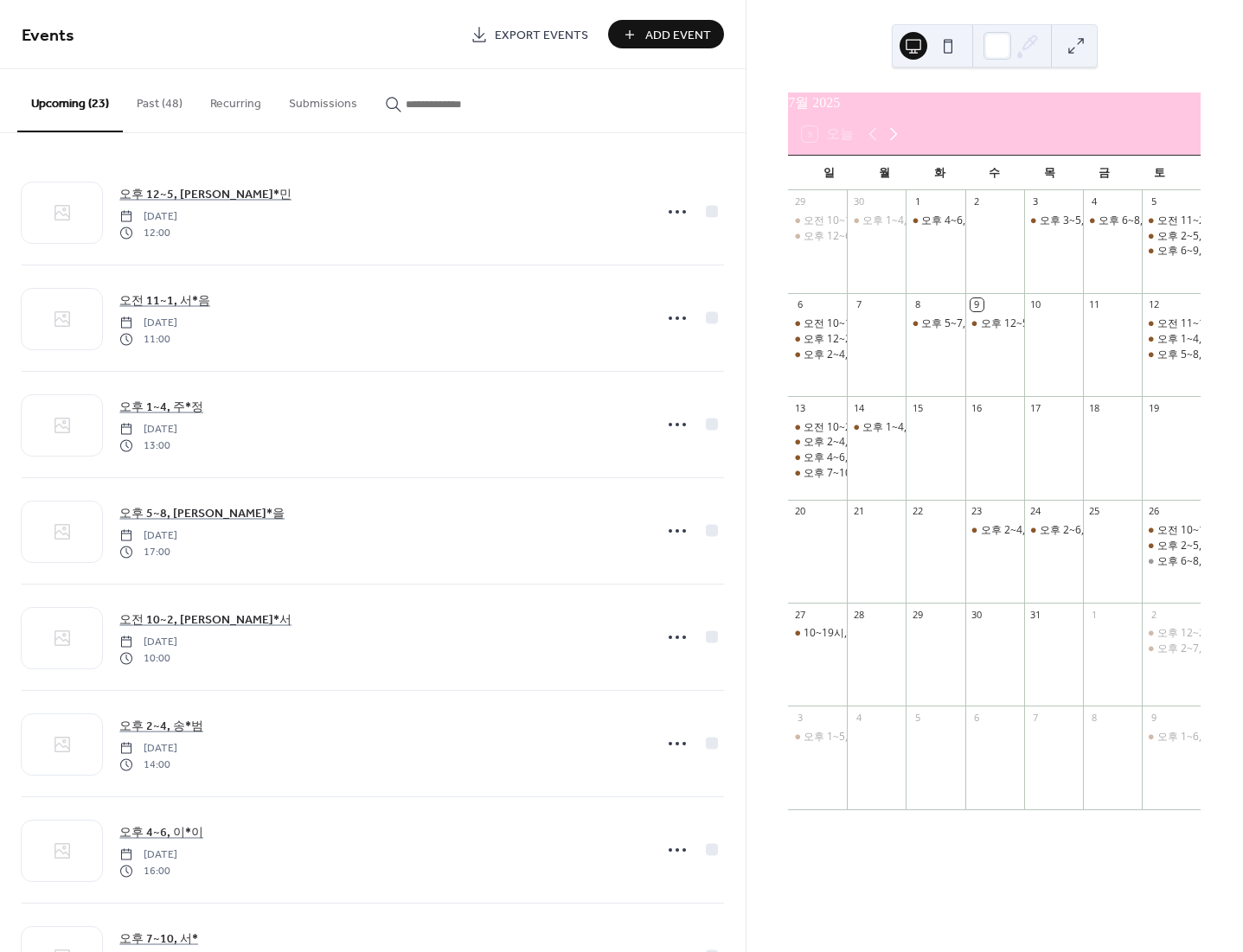 click 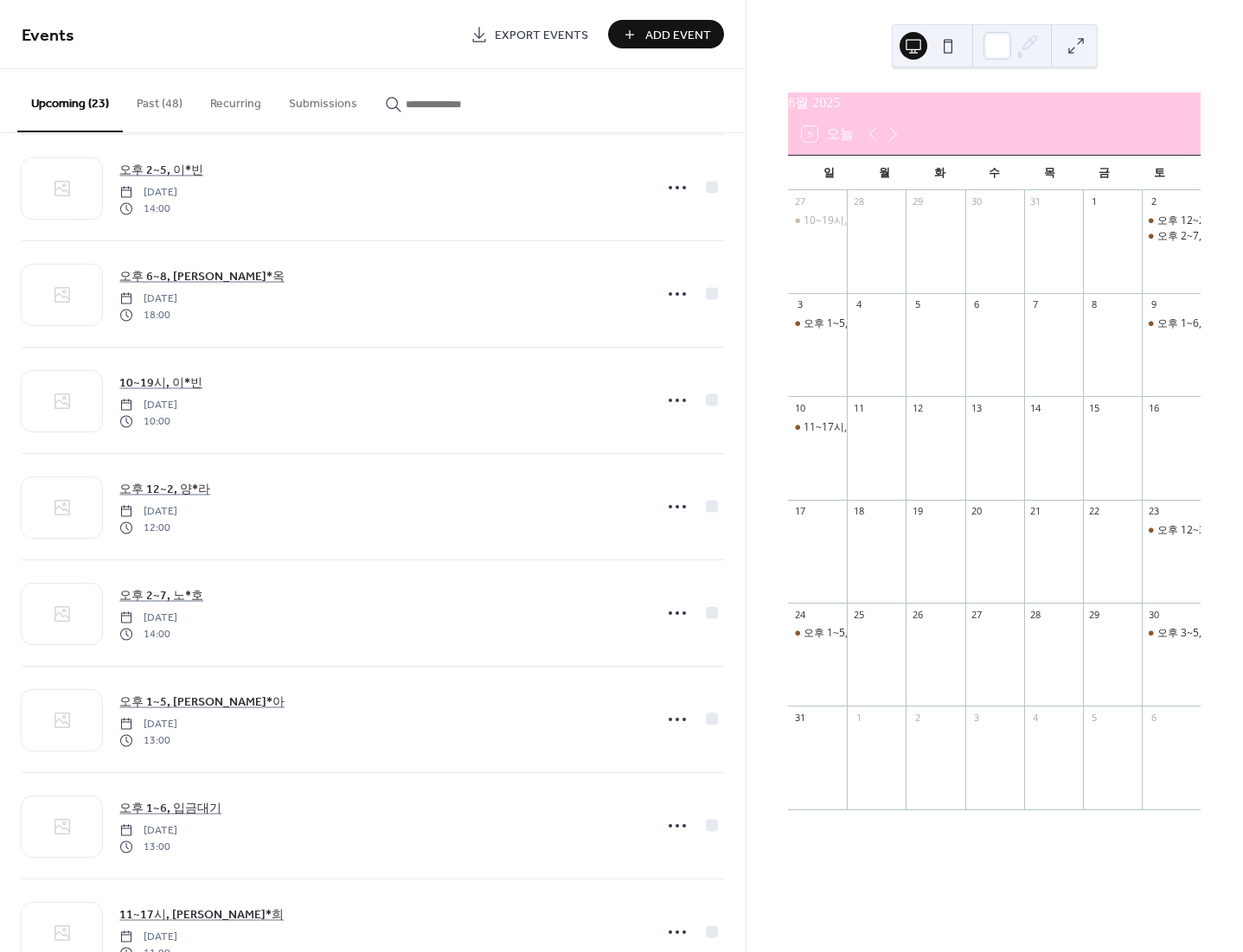 scroll, scrollTop: 1684, scrollLeft: 0, axis: vertical 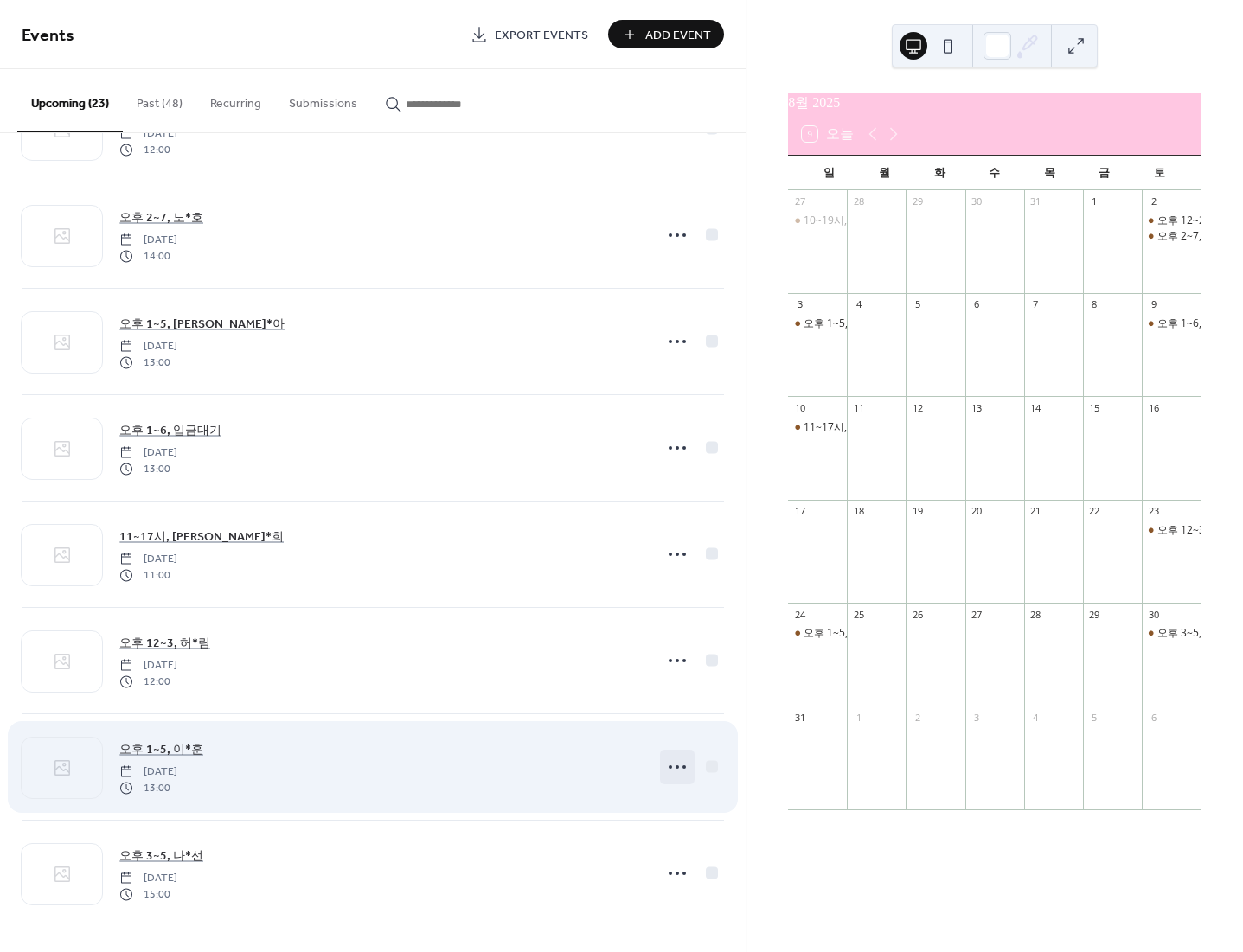click 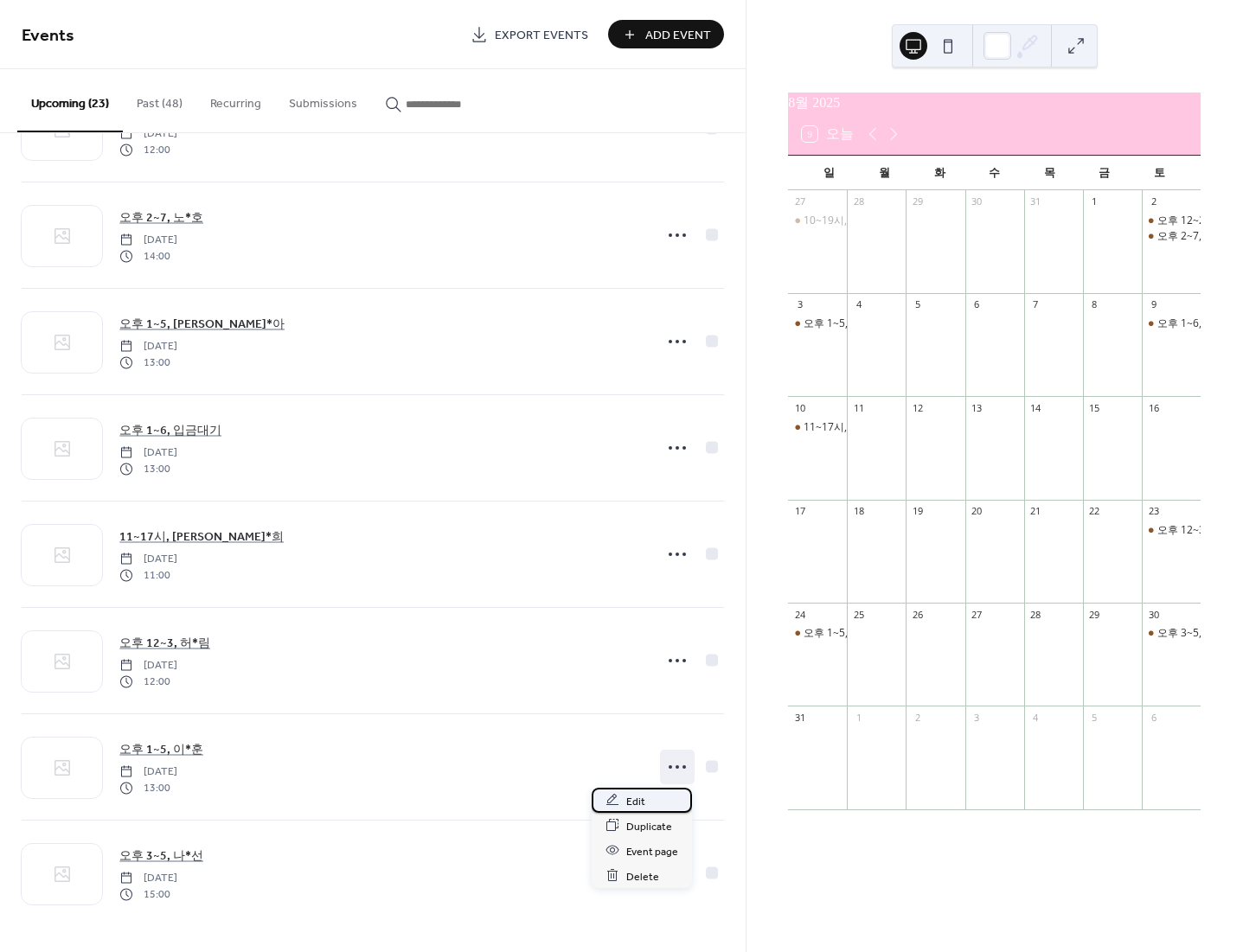click on "Edit" at bounding box center [642, 800] 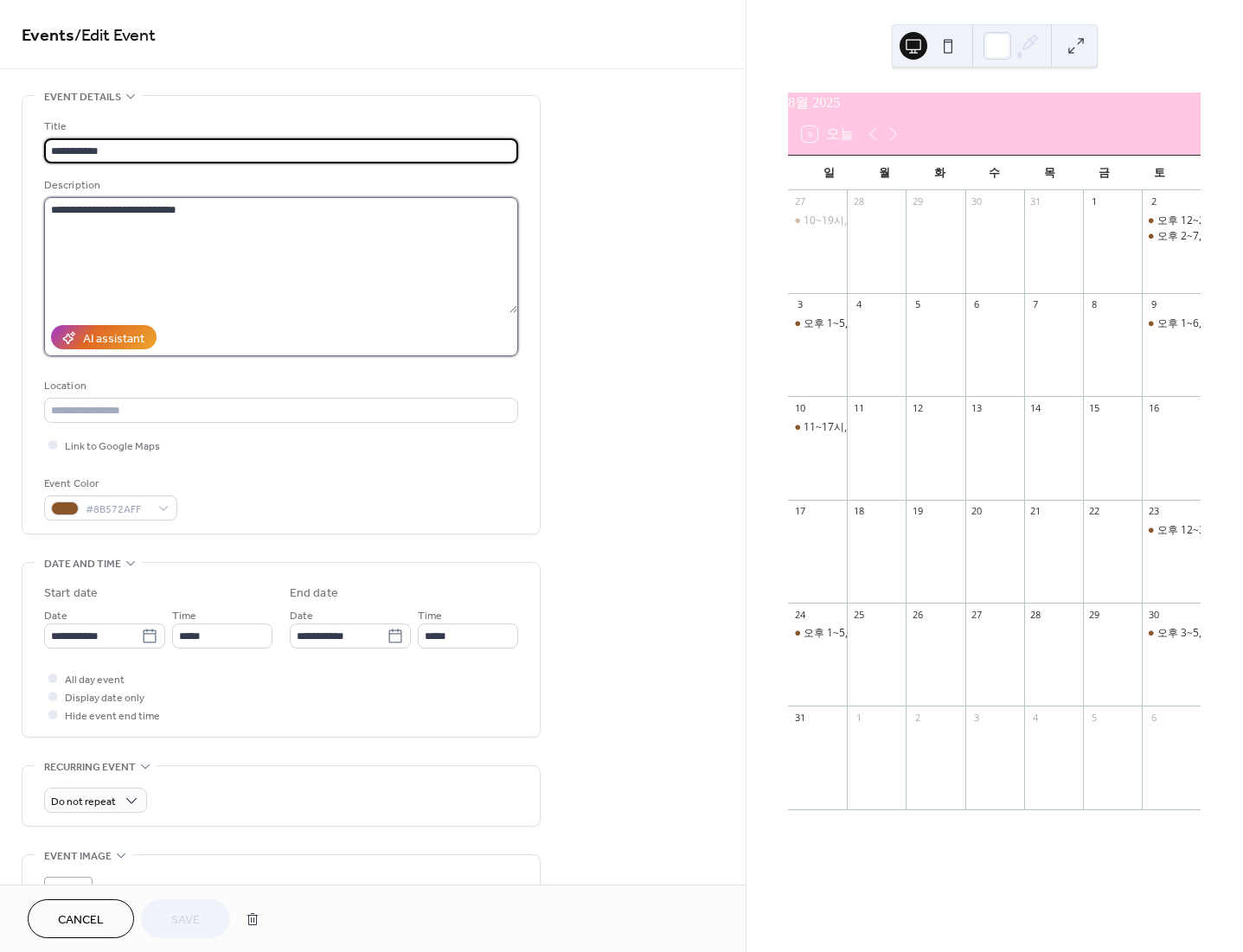click on "**********" at bounding box center (280, 255) 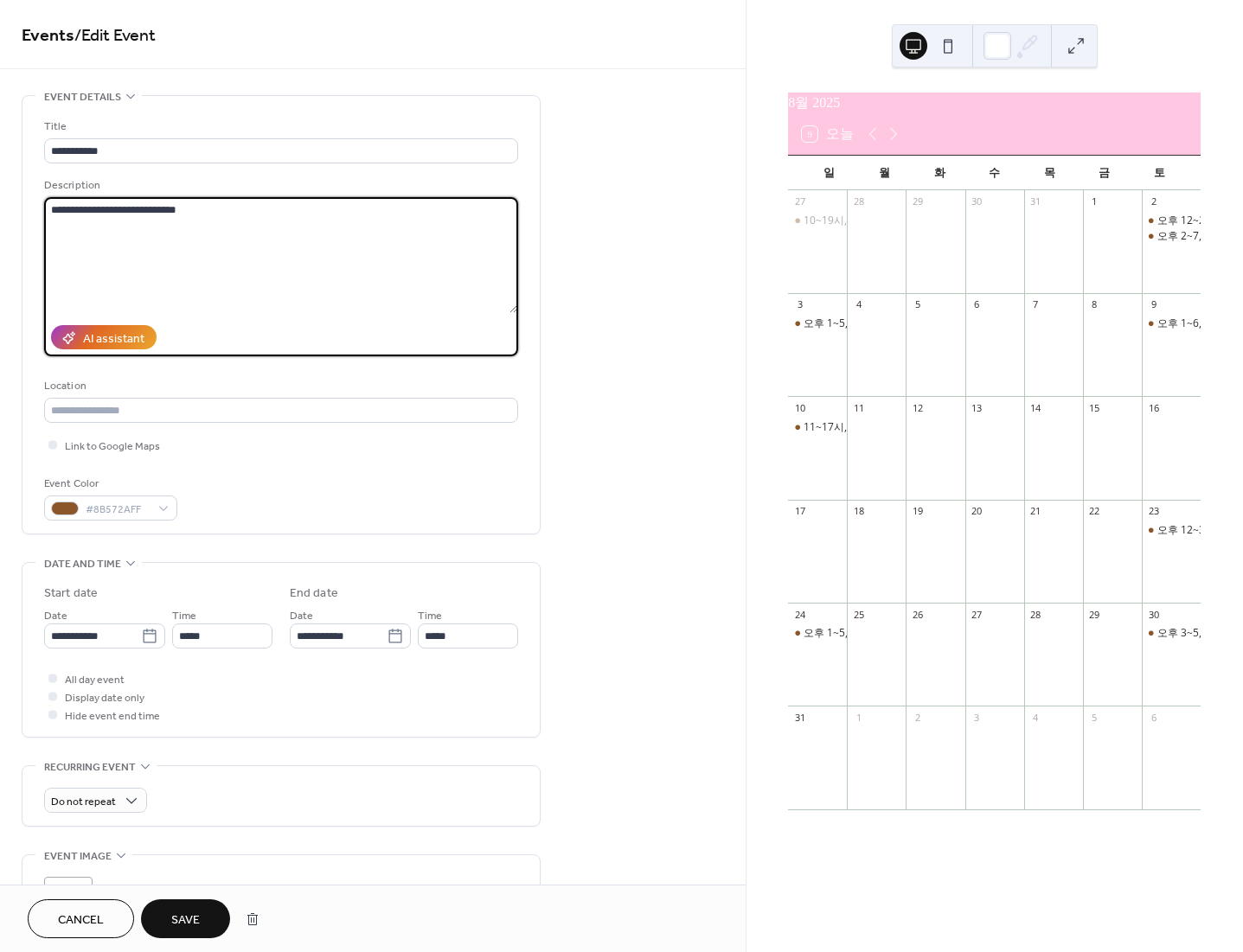 type on "**********" 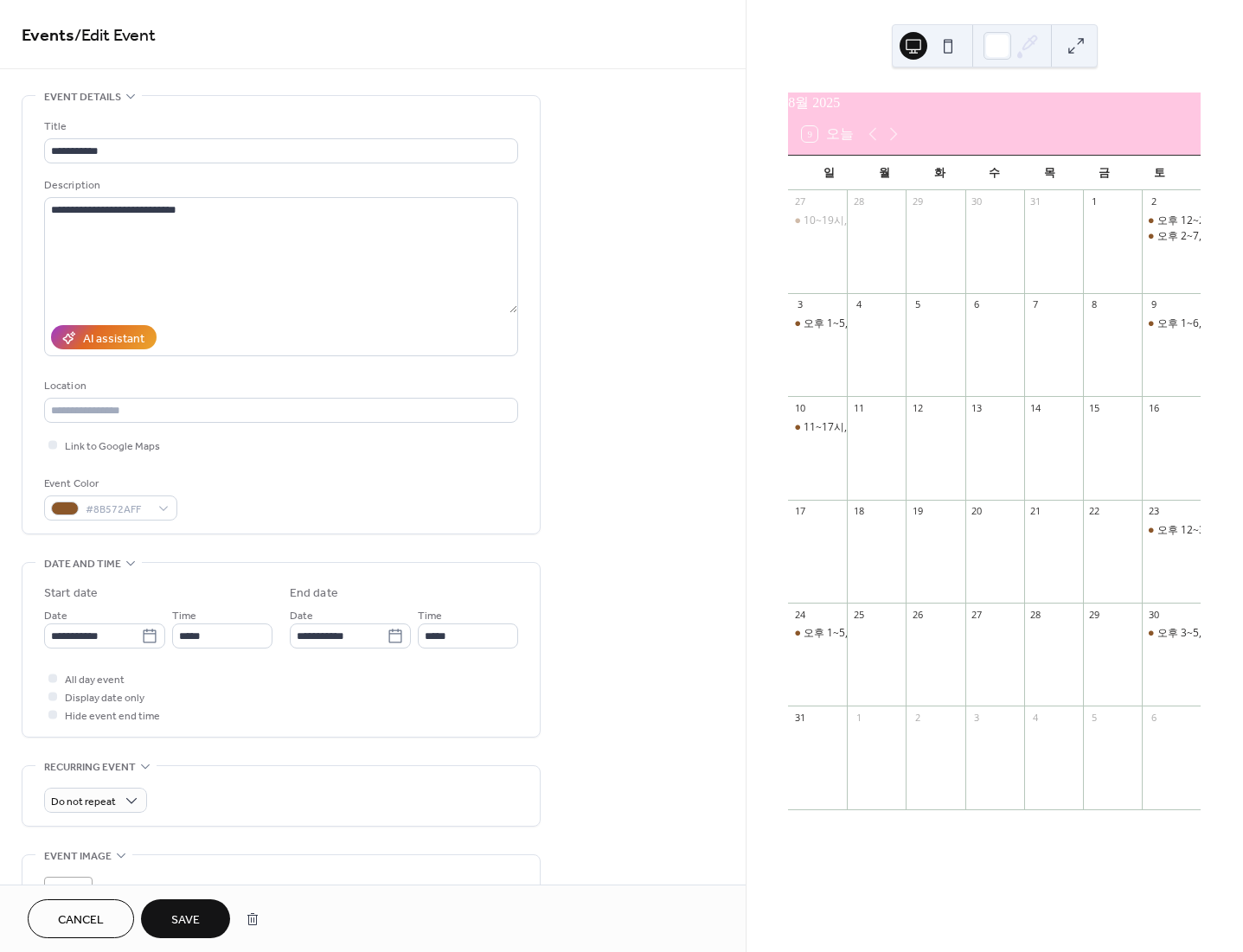 click on "Save" at bounding box center (185, 918) 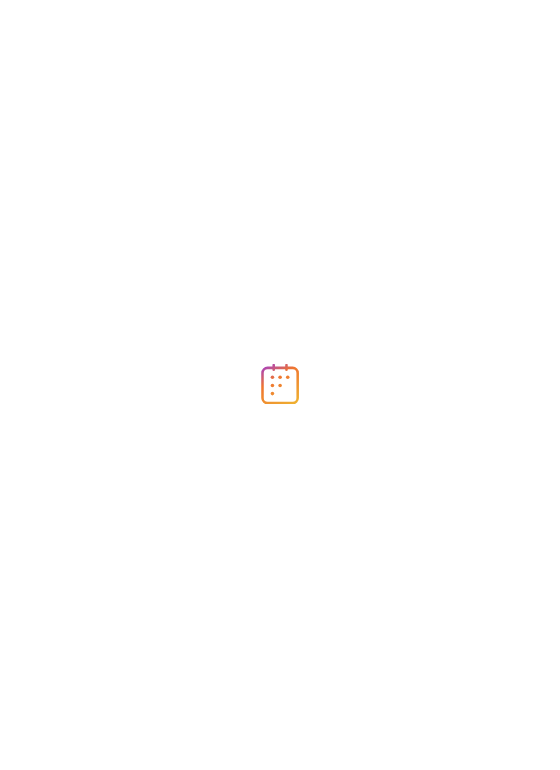 scroll, scrollTop: 0, scrollLeft: 0, axis: both 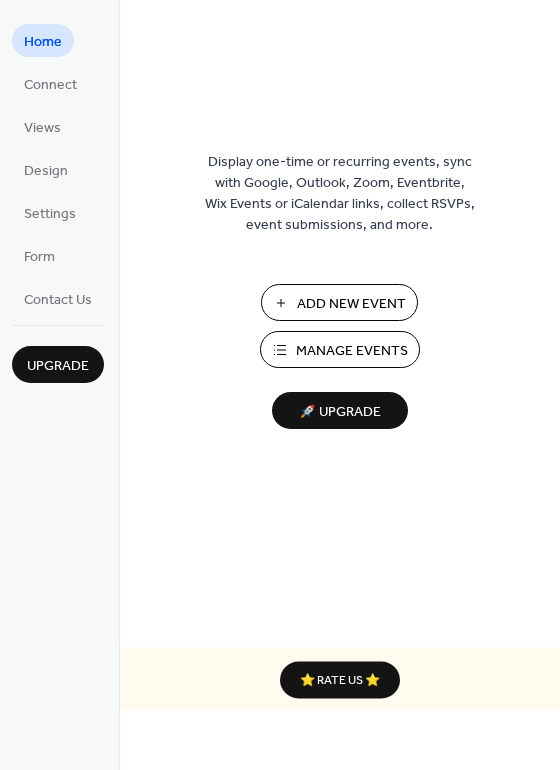 click on "Add New Event" at bounding box center (351, 304) 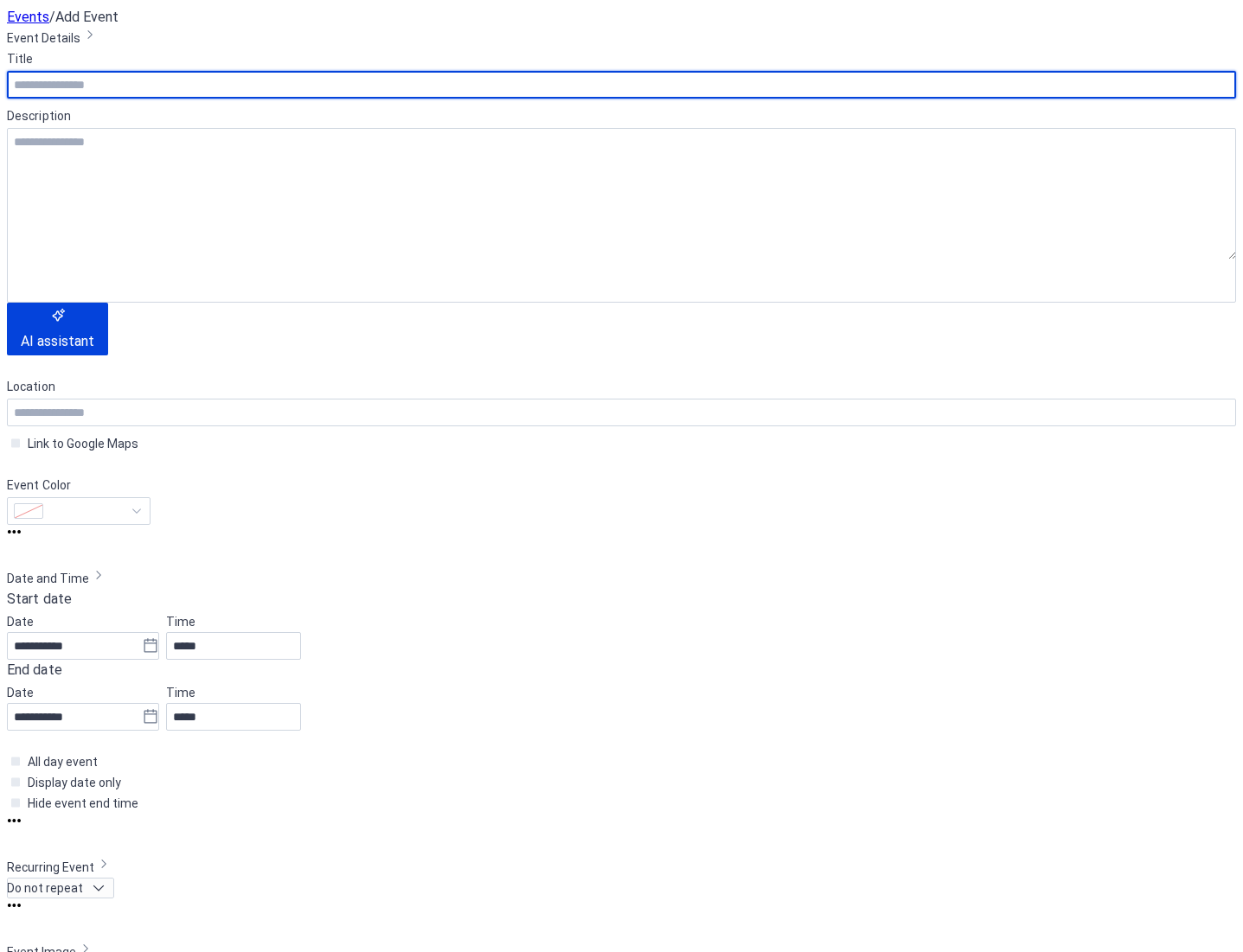 scroll, scrollTop: 0, scrollLeft: 0, axis: both 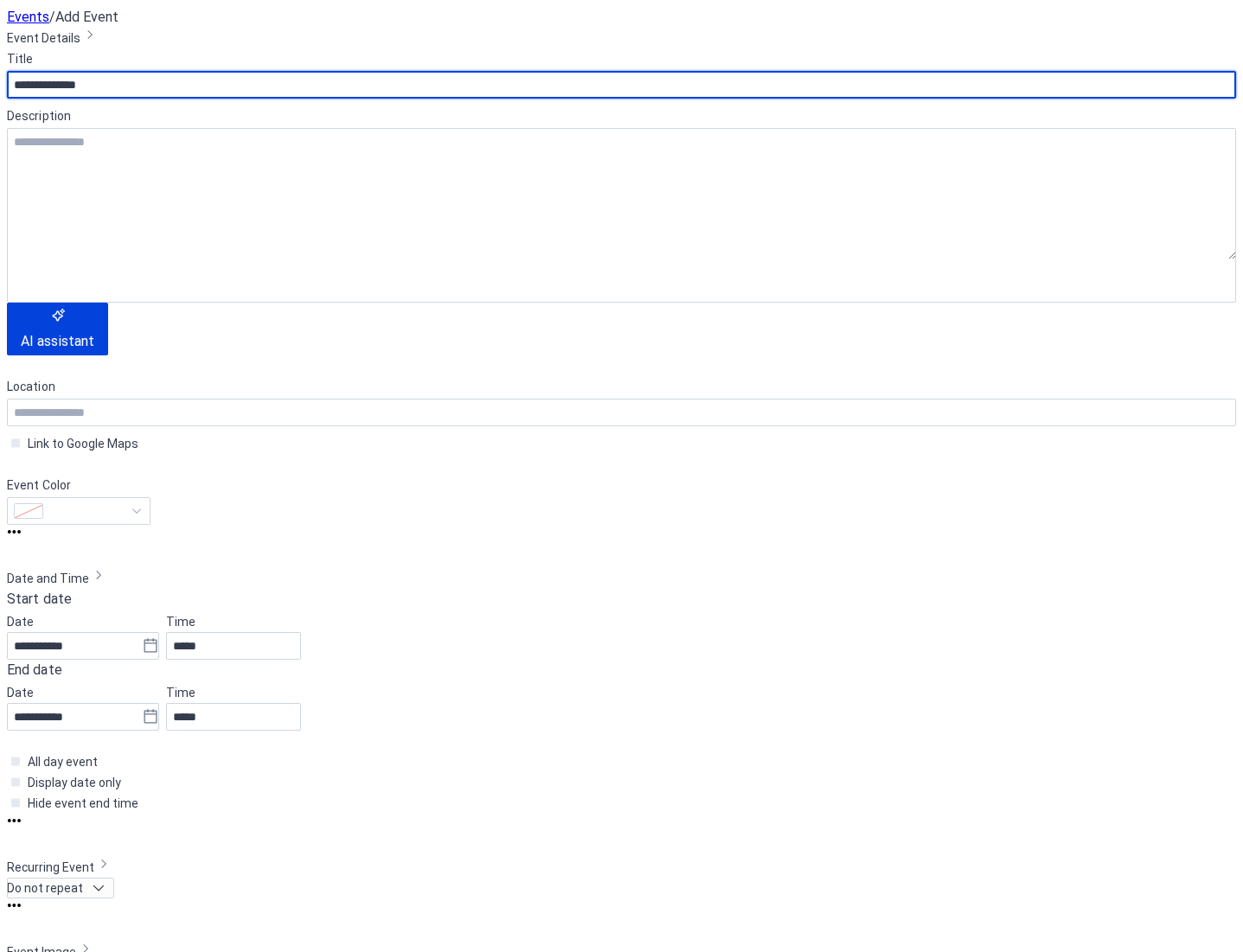 type on "**********" 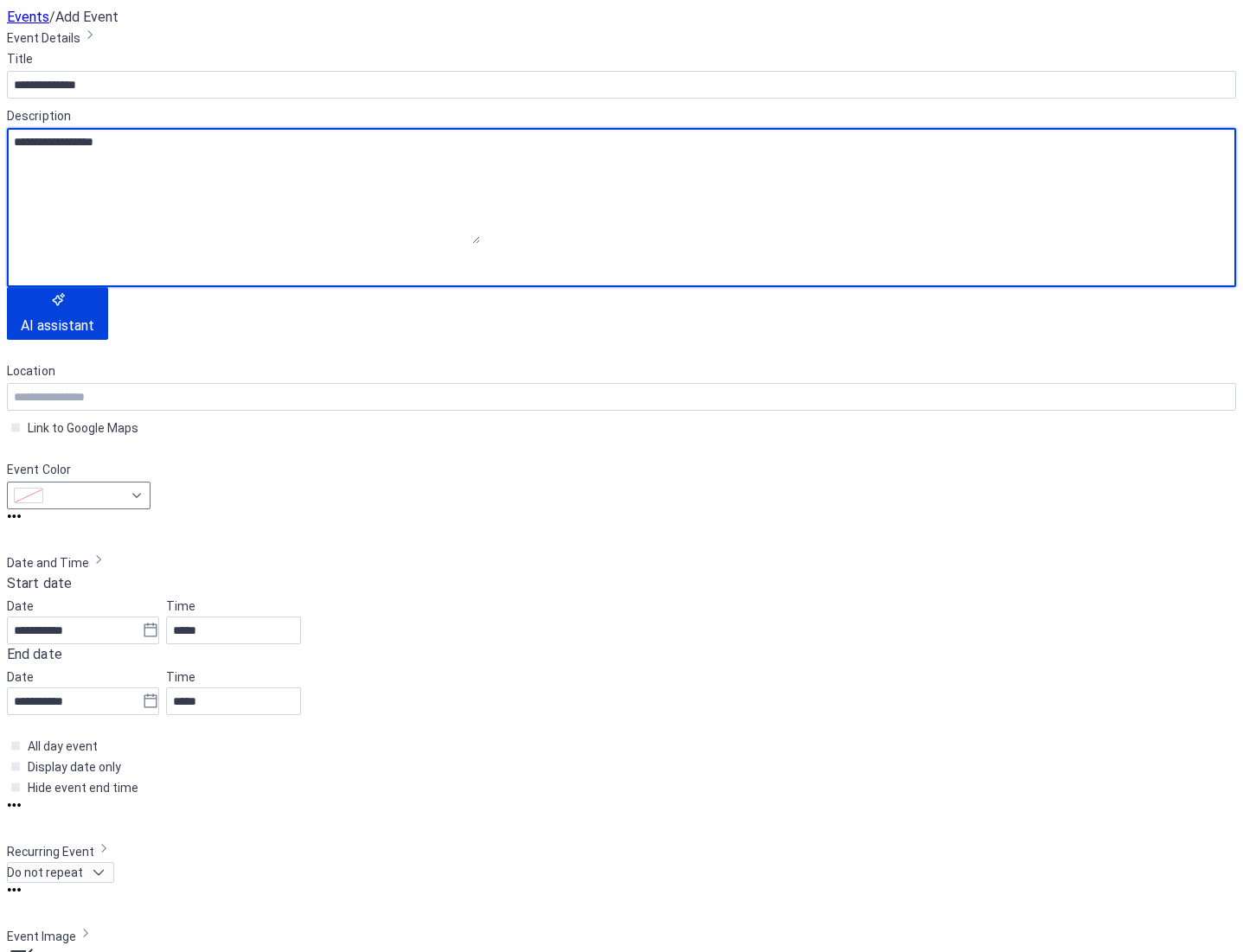 type on "**********" 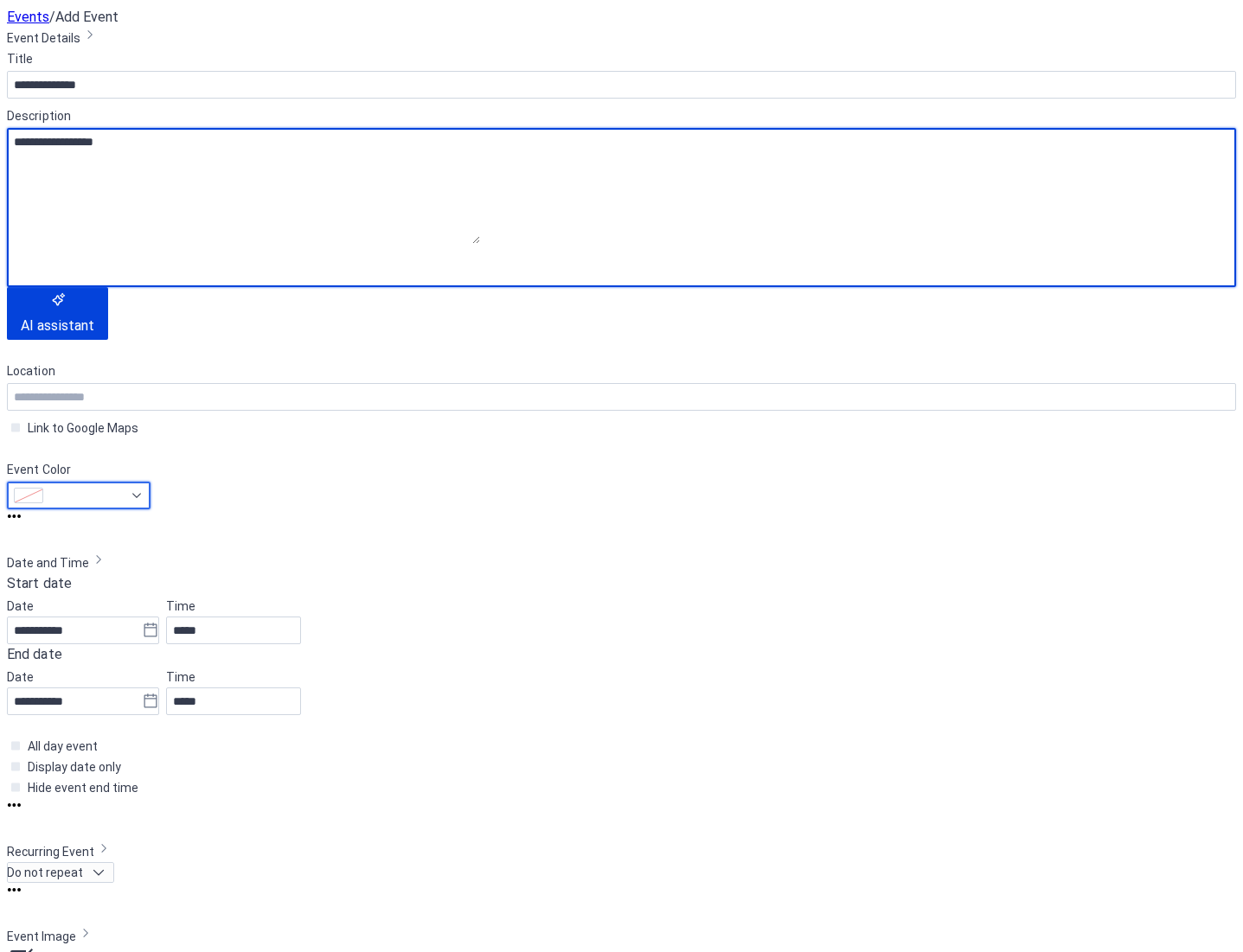 click at bounding box center [118, 509] 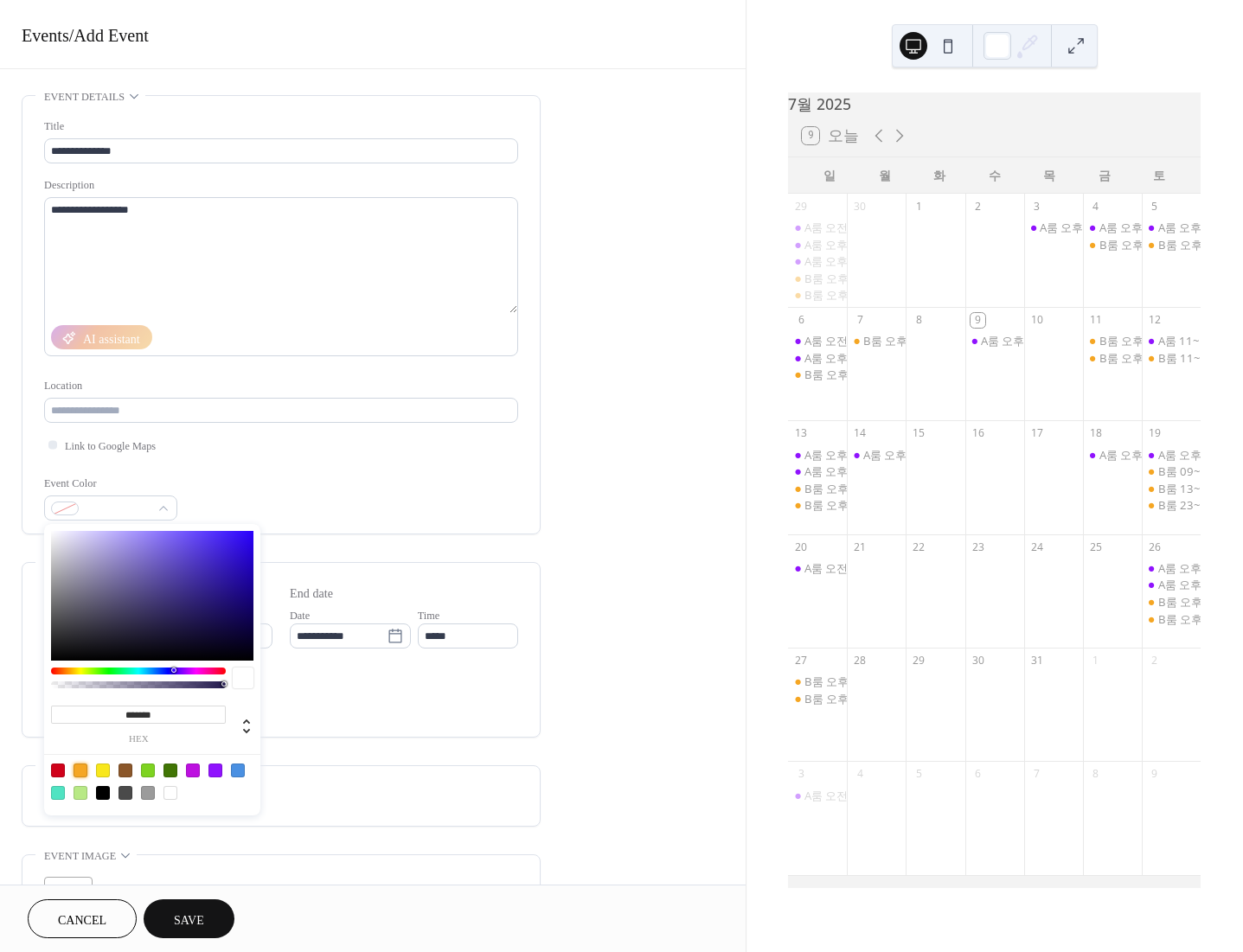 click at bounding box center [80, 770] 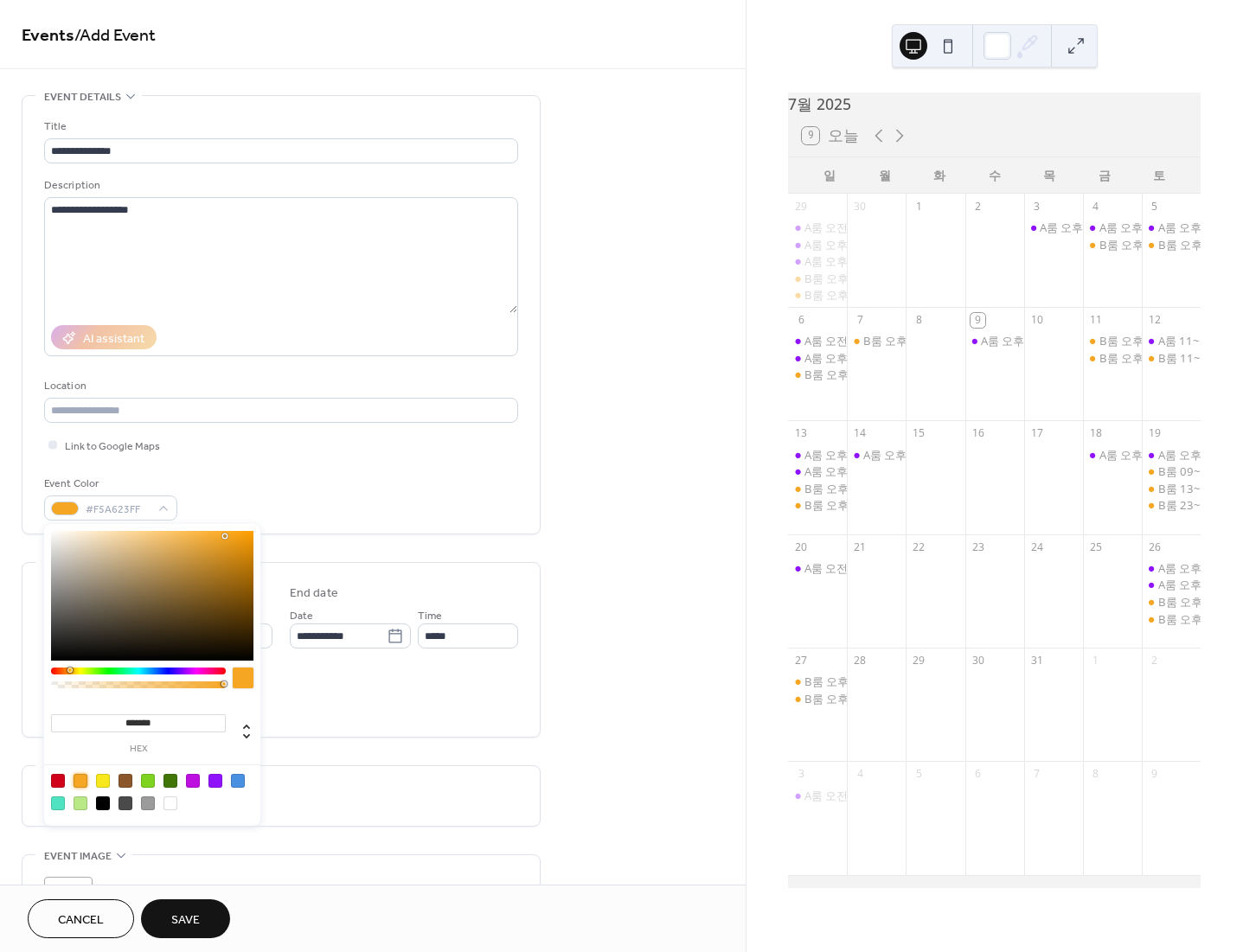 click on "**********" at bounding box center (281, 319) 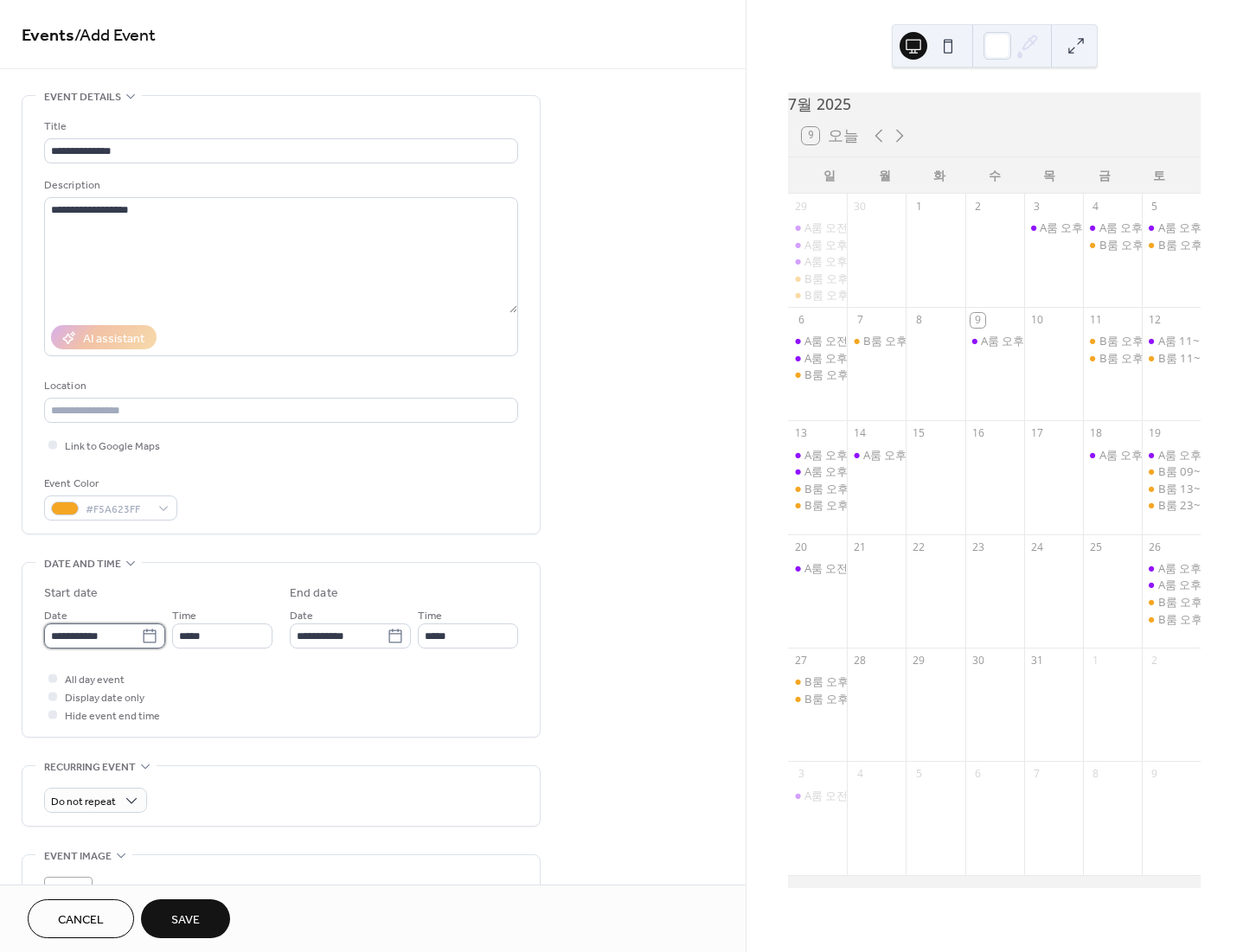 click on "**********" at bounding box center (93, 636) 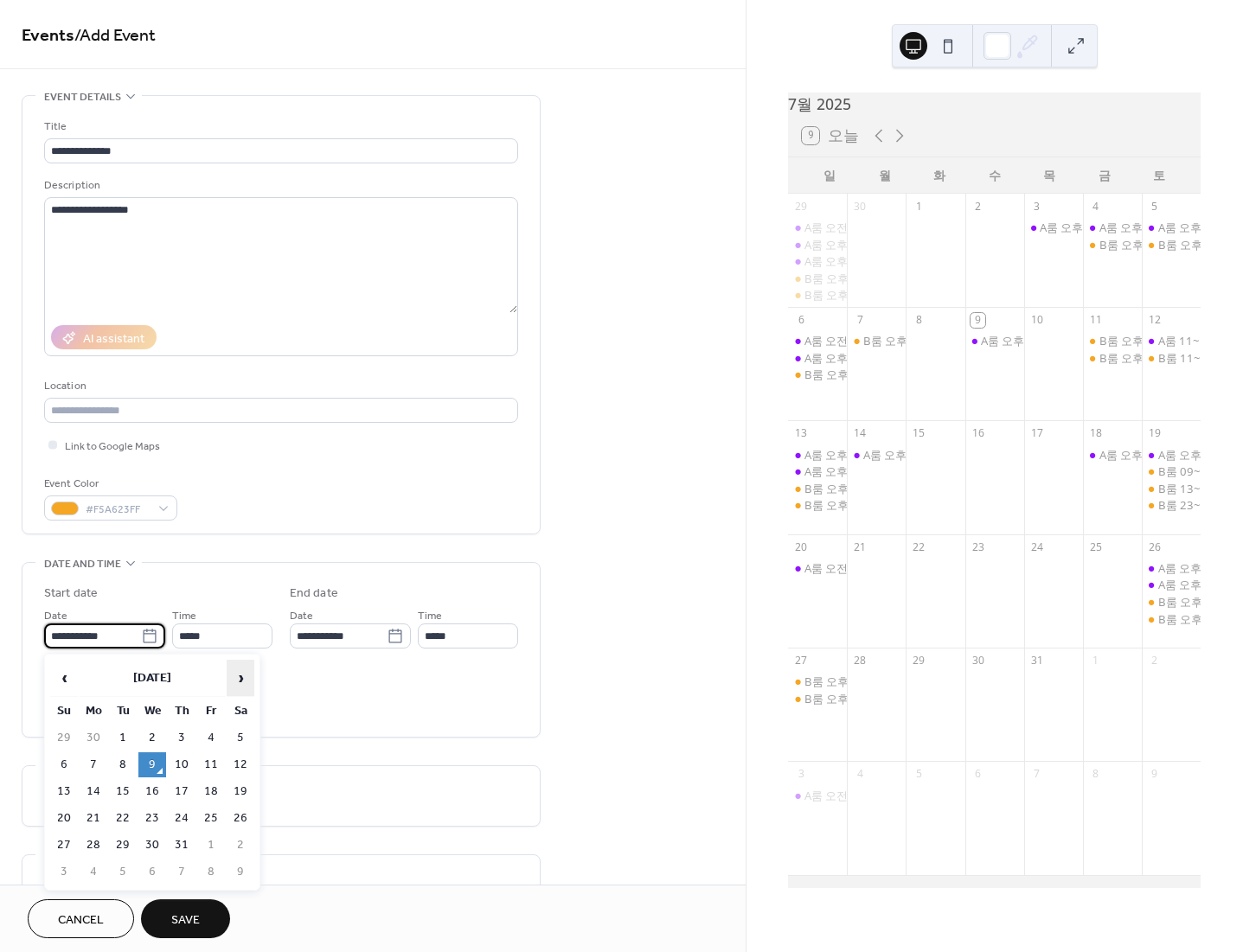 click on "›" at bounding box center (240, 678) 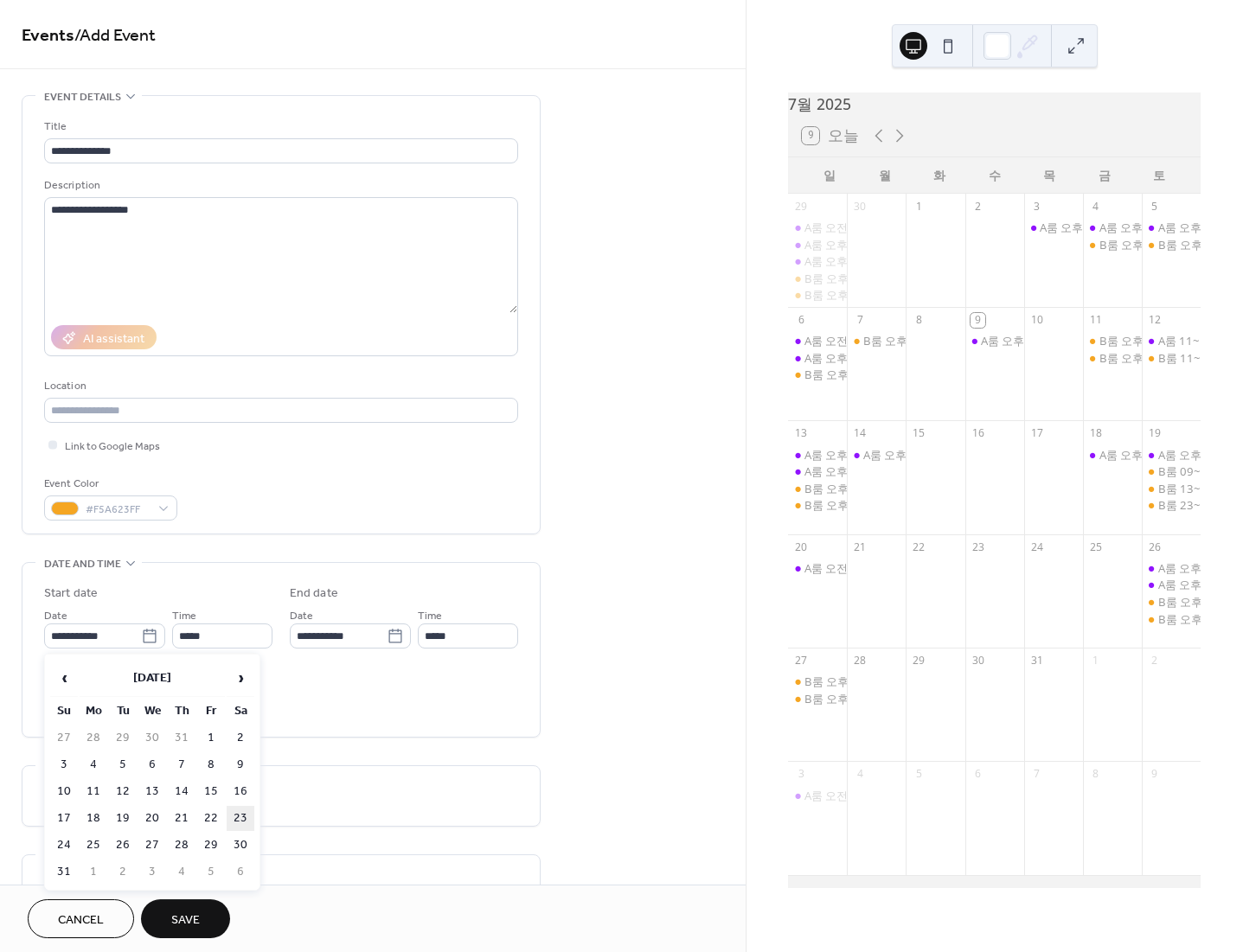 click on "23" at bounding box center [240, 818] 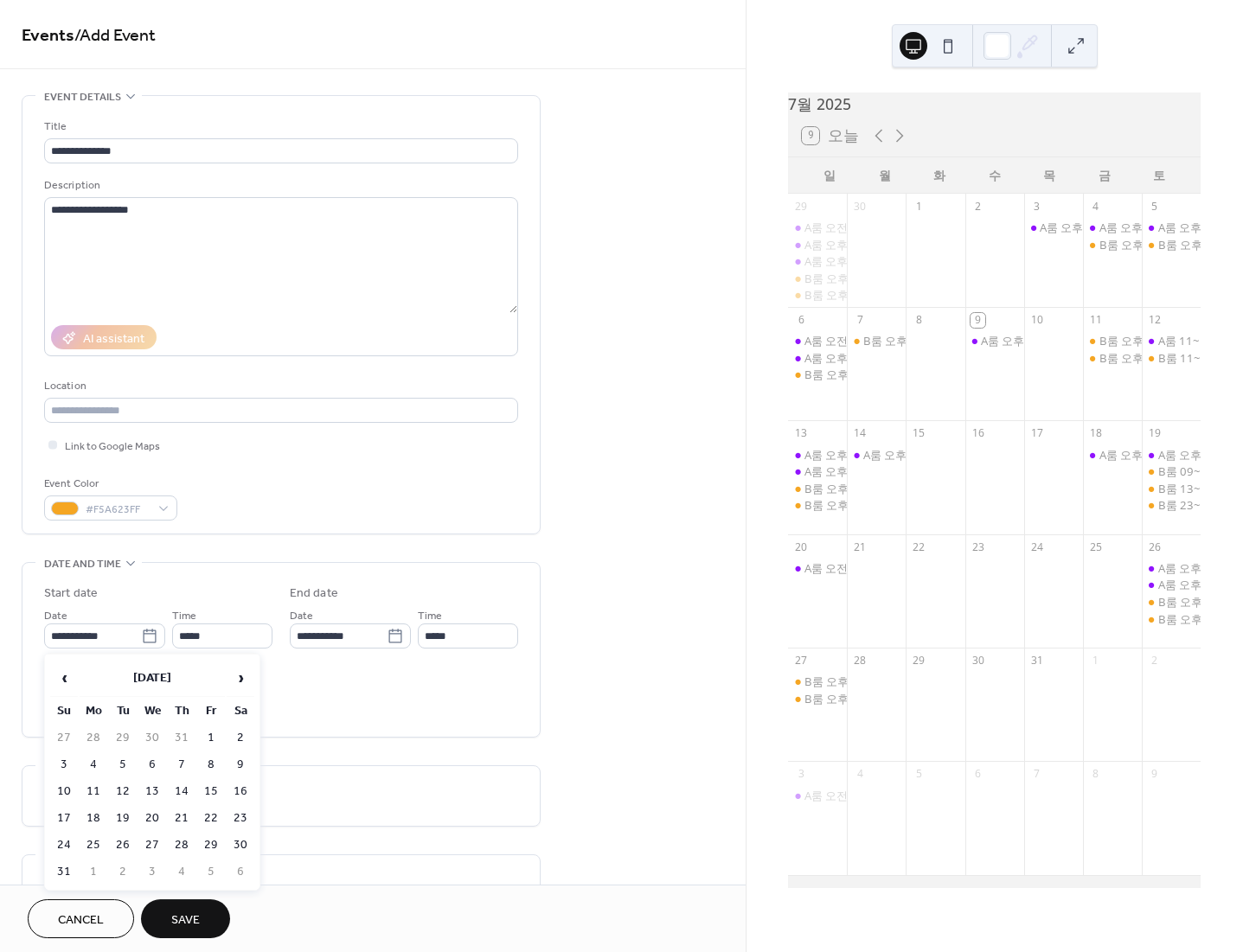 type on "**********" 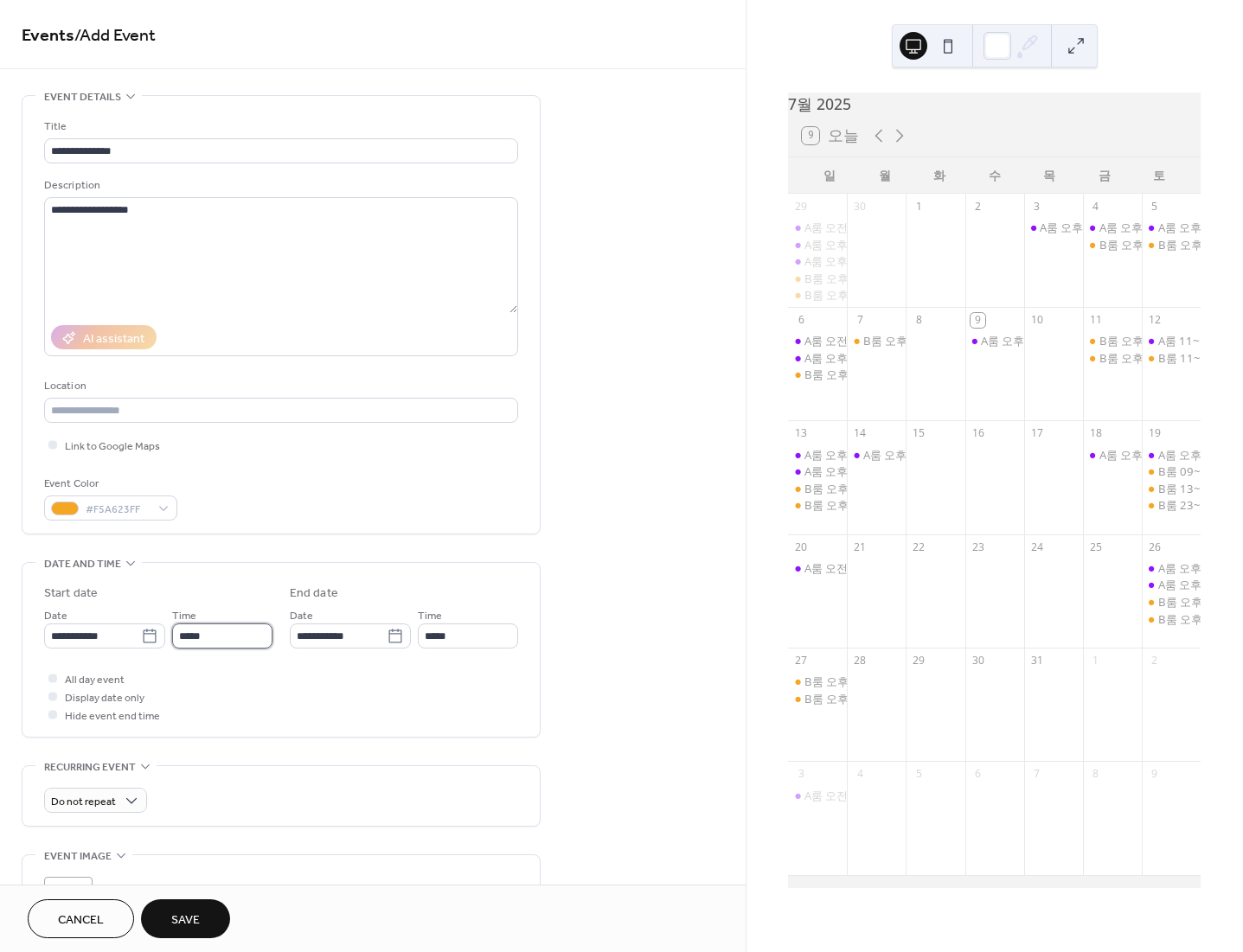 click on "*****" at bounding box center (222, 636) 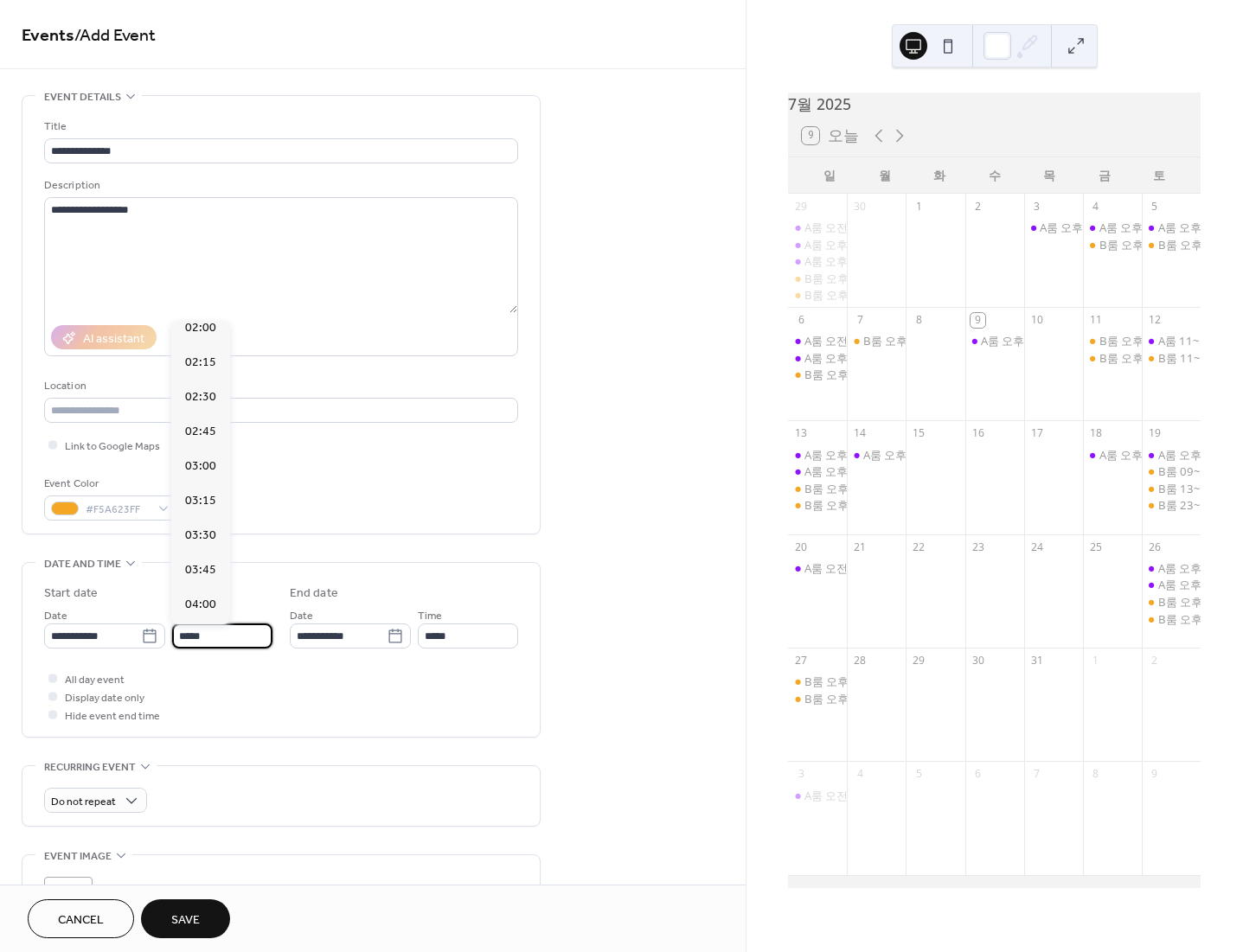 scroll, scrollTop: 87, scrollLeft: 0, axis: vertical 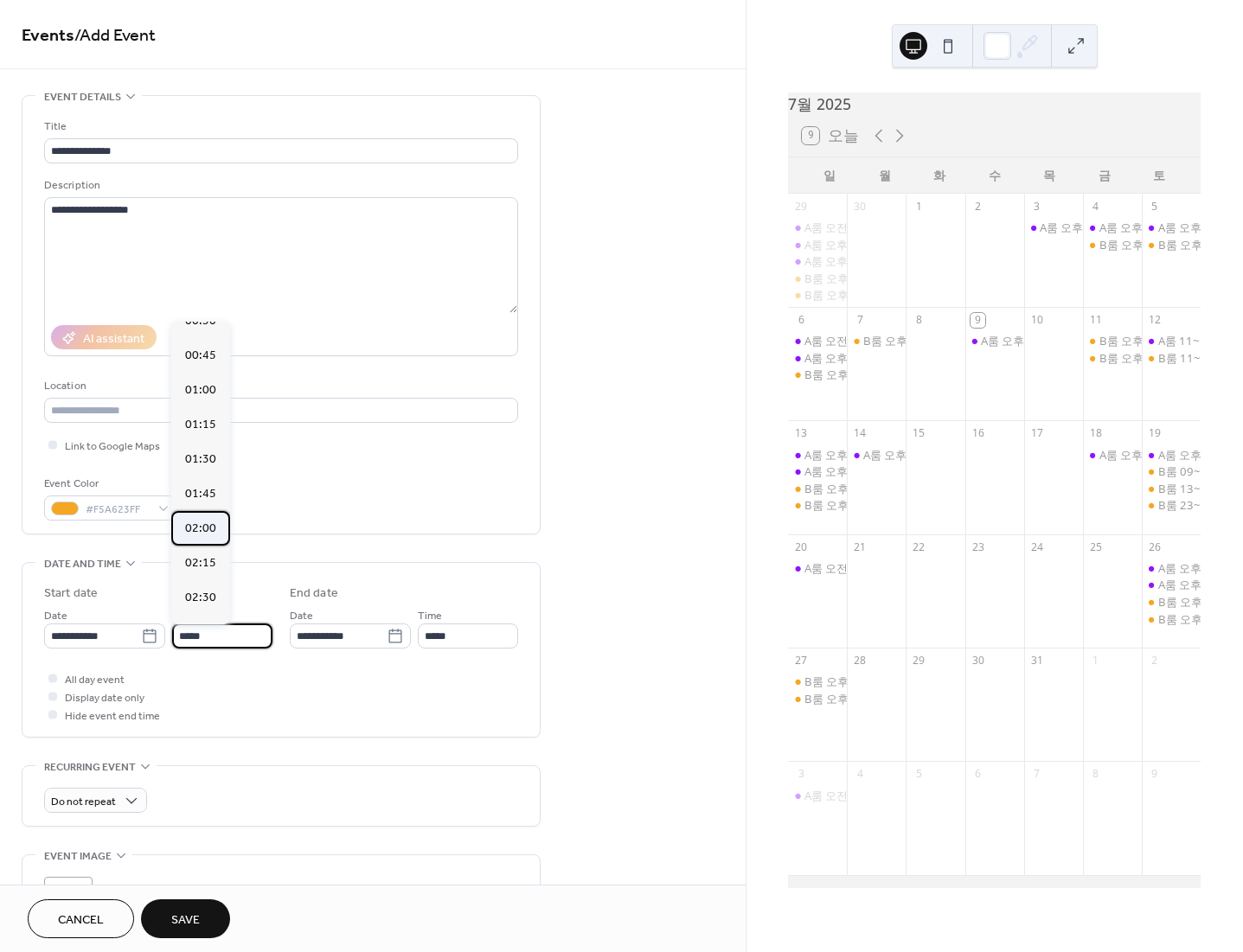 click on "02:00" at bounding box center (201, 528) 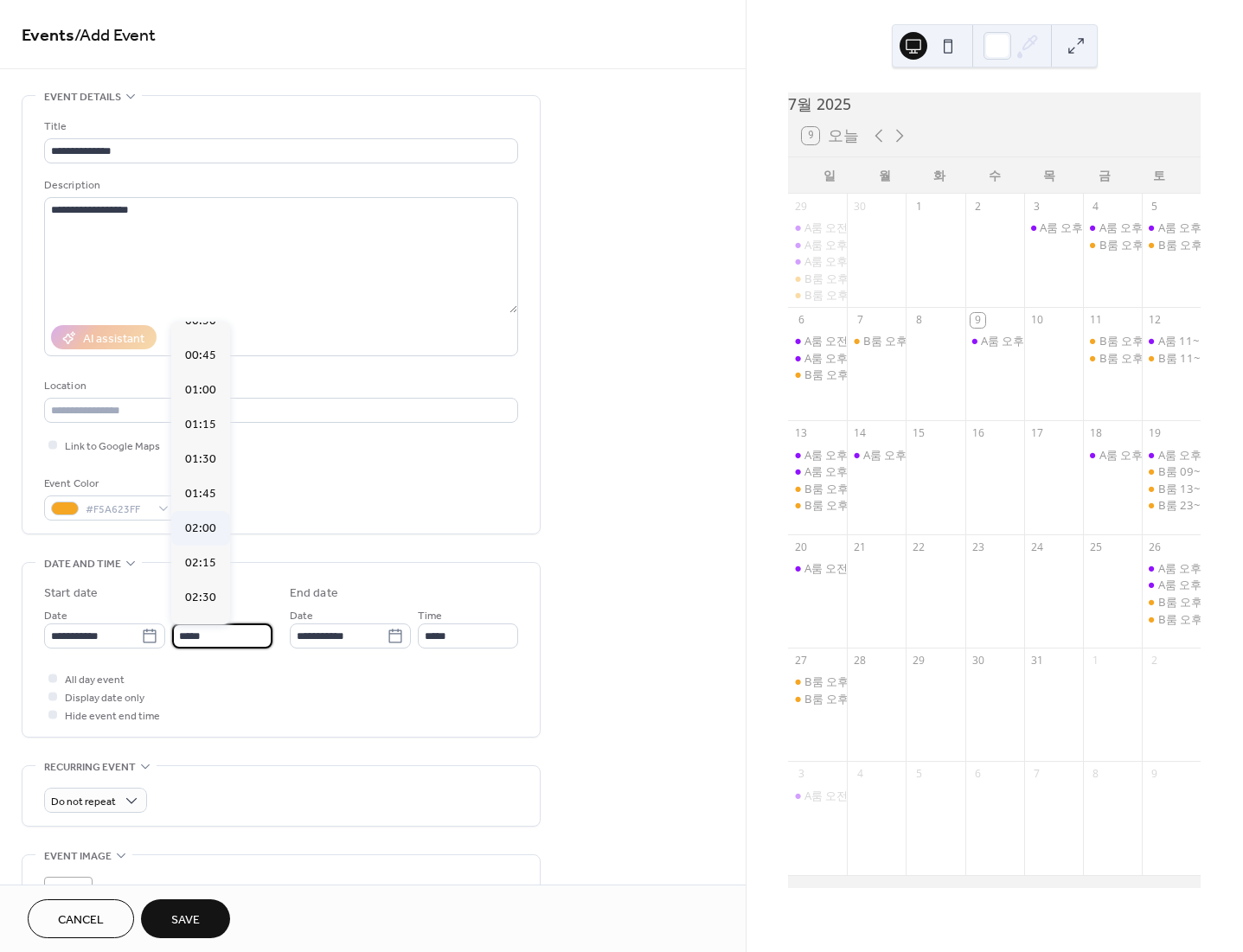 type on "*****" 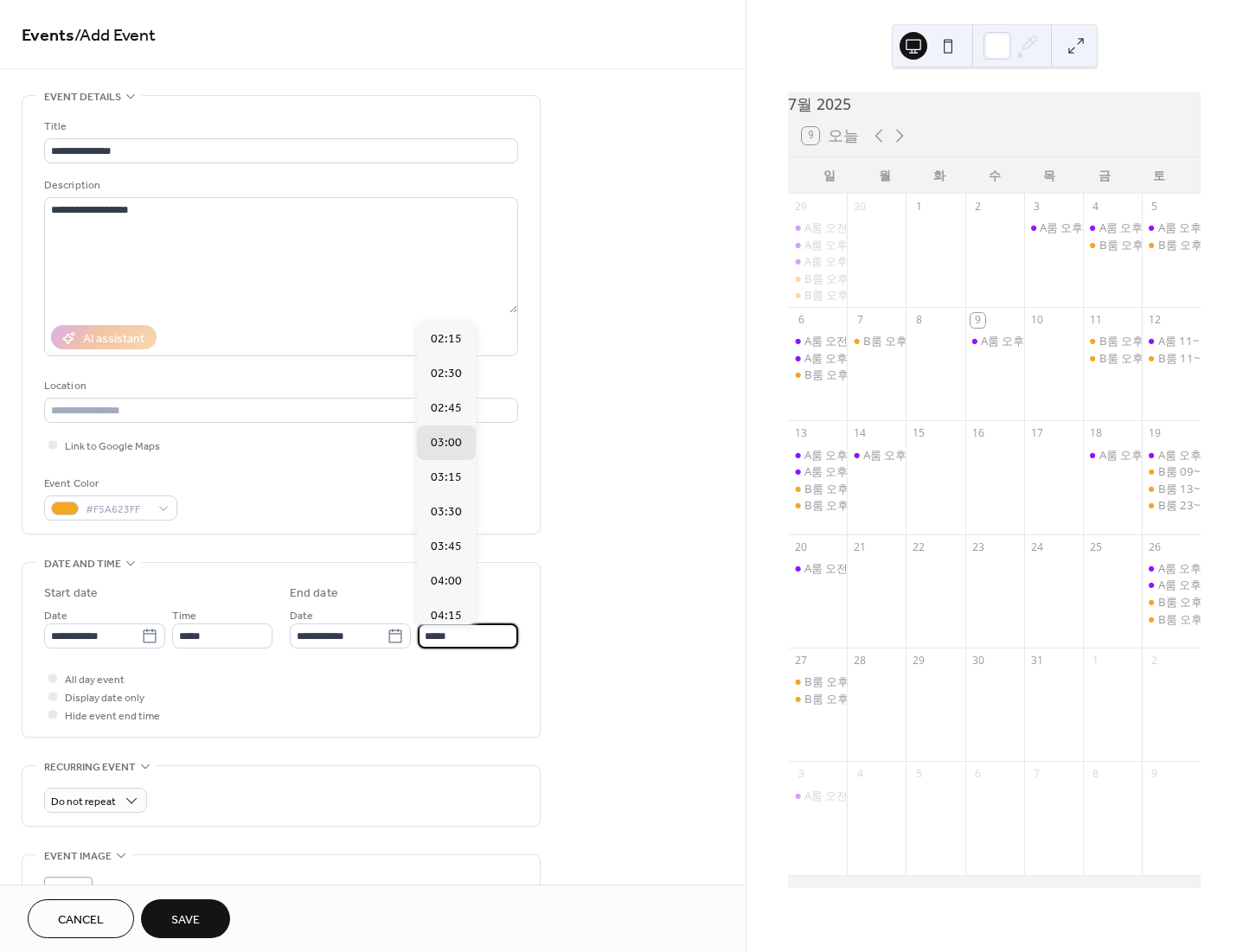 click on "*****" at bounding box center [468, 636] 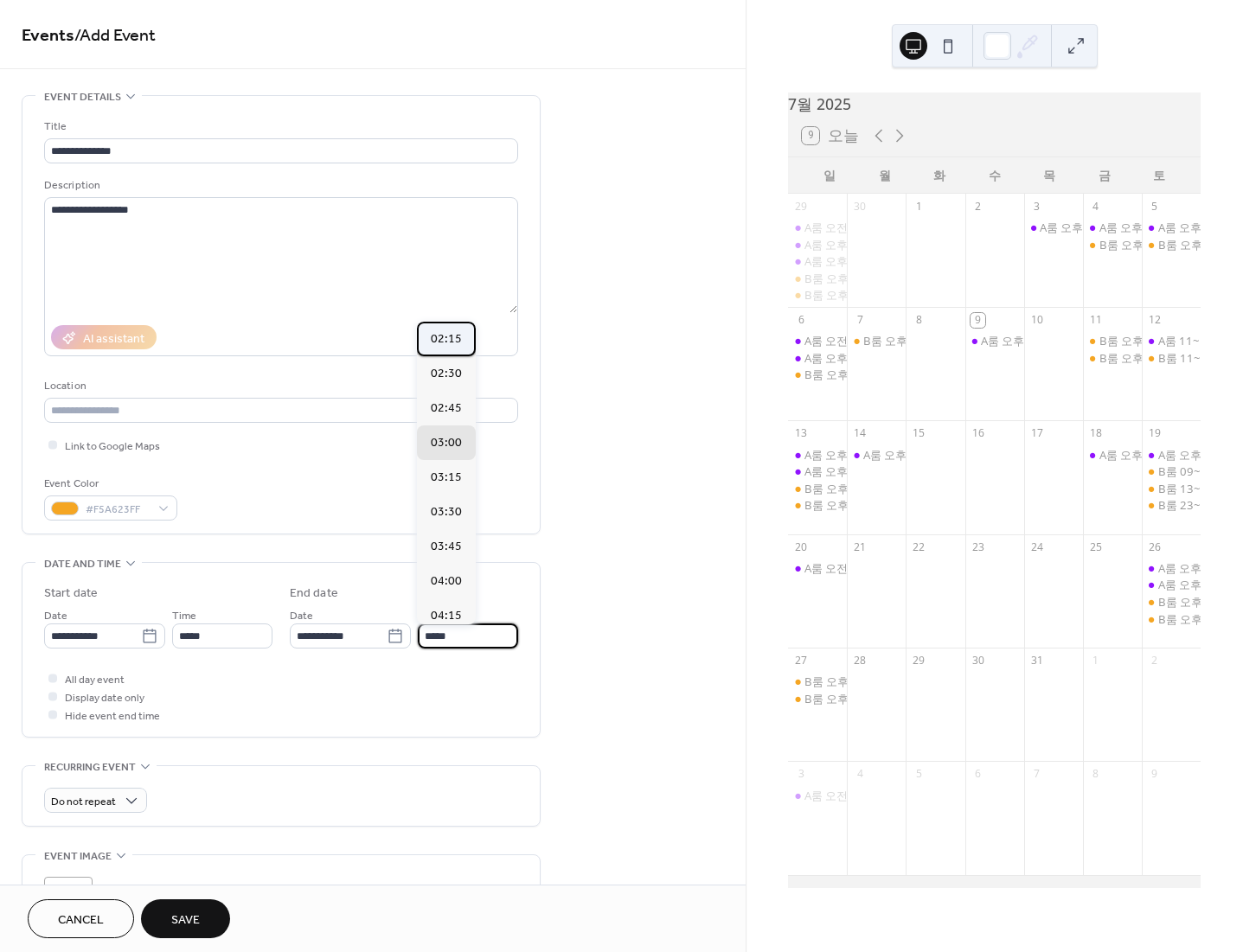 click on "02:15" at bounding box center (446, 339) 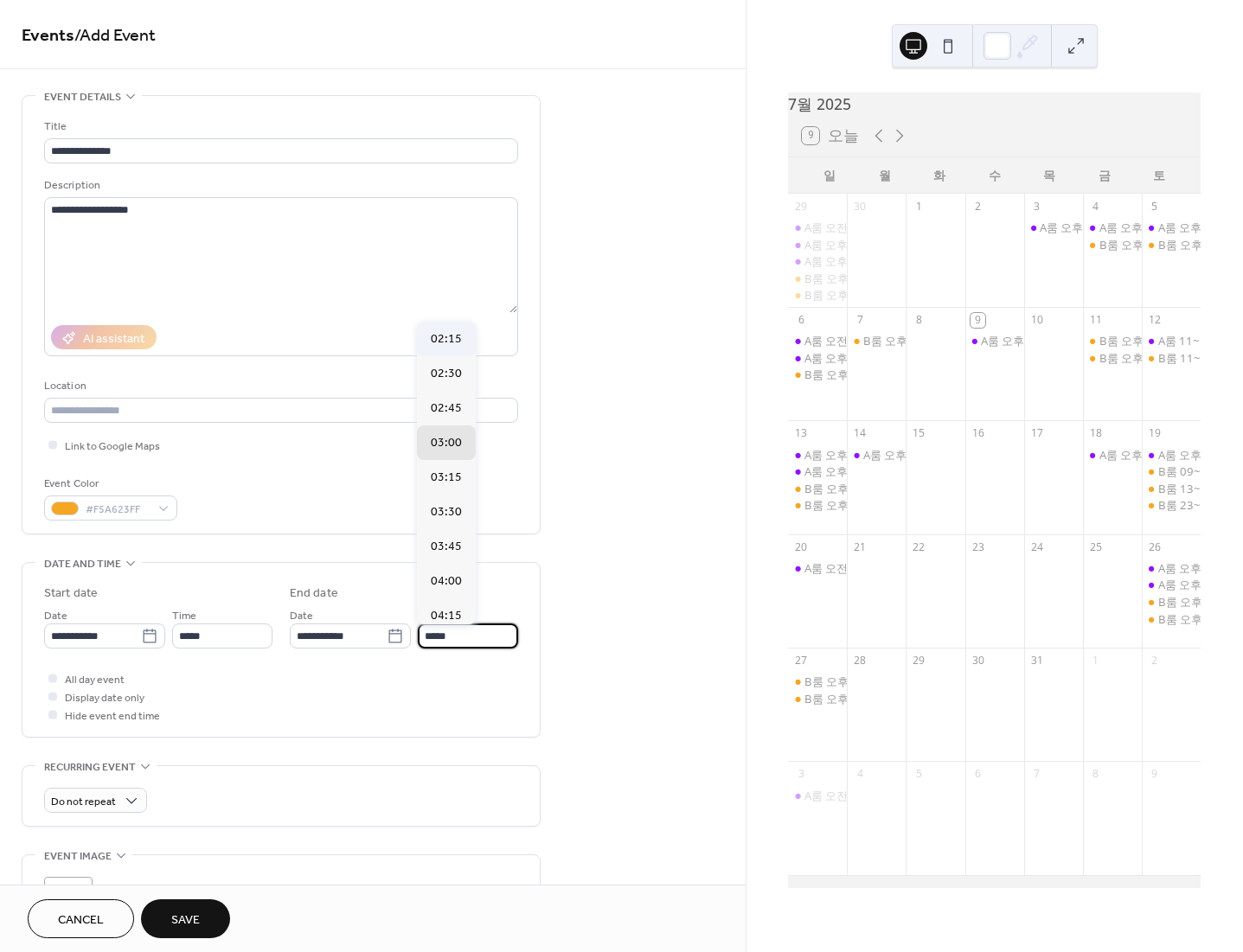 type on "*****" 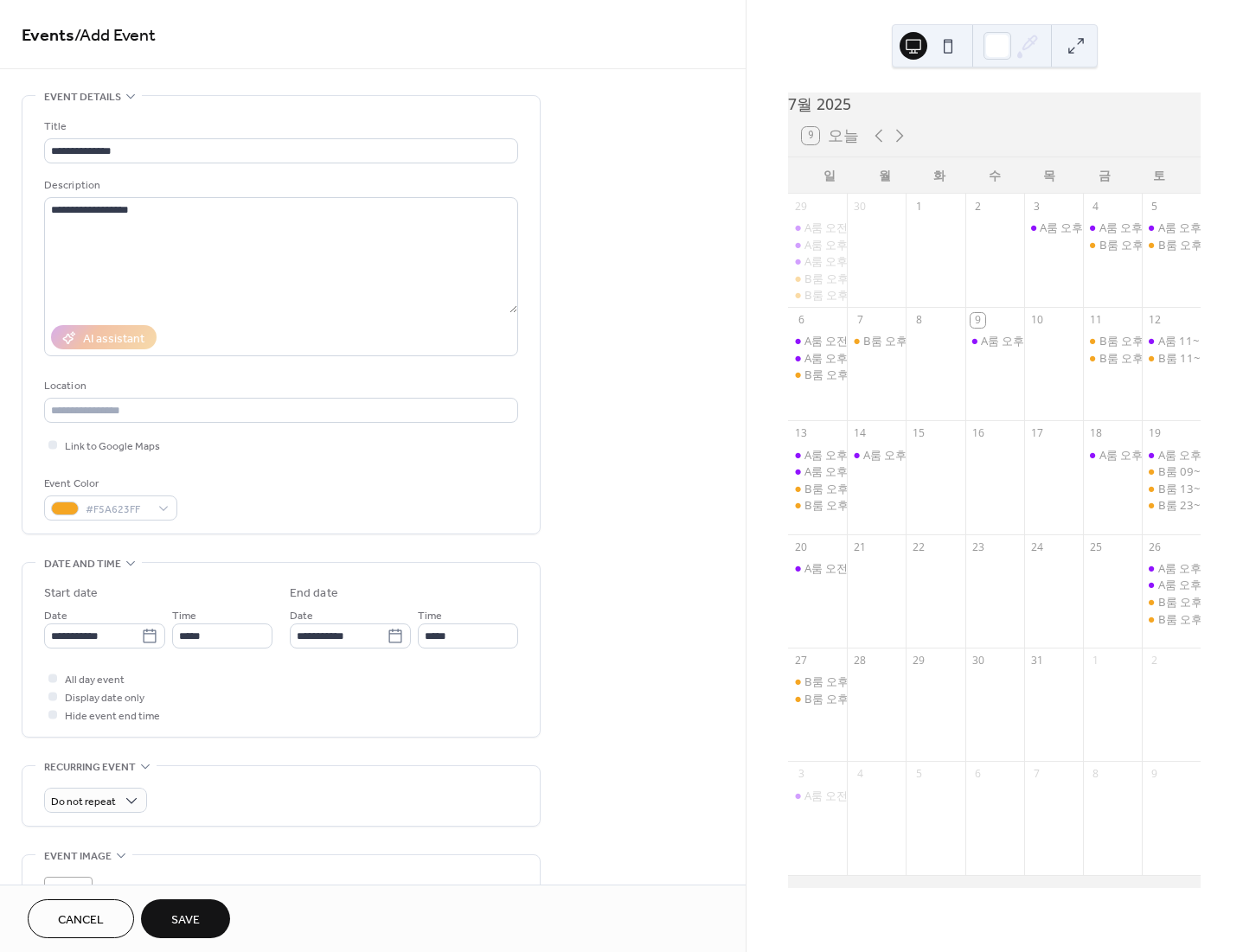click on "Save" at bounding box center [185, 920] 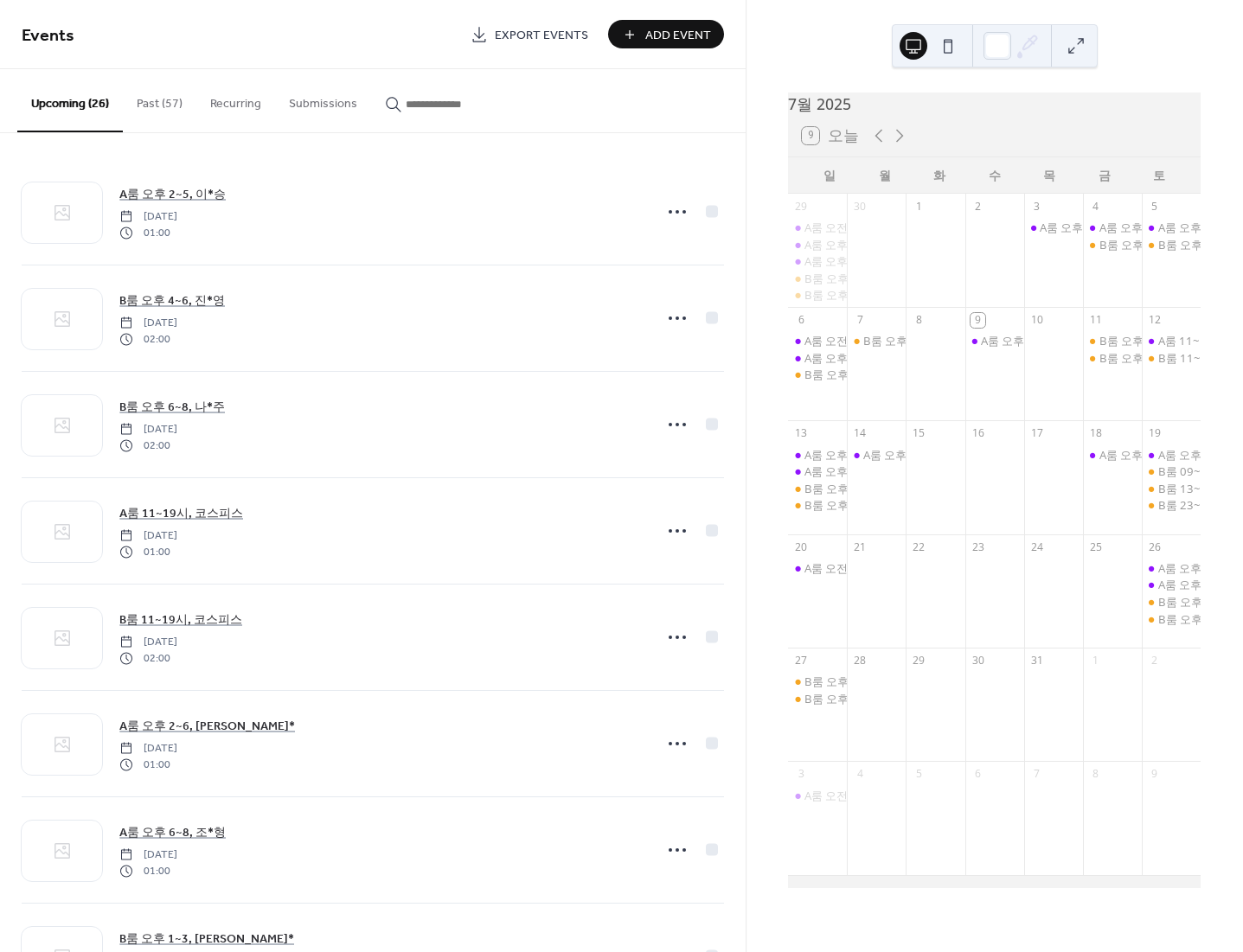 click on "Add Event" at bounding box center (678, 35) 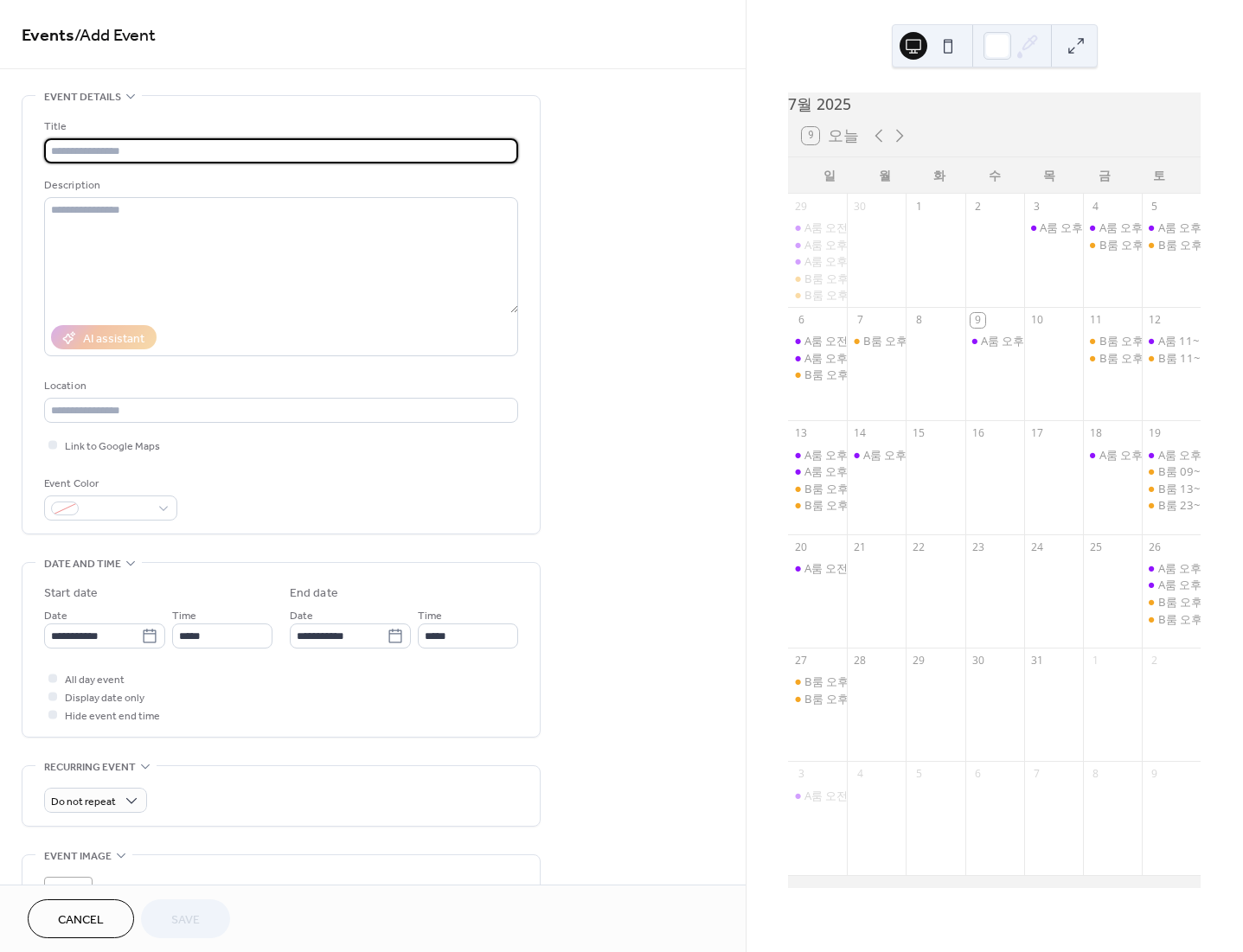 click at bounding box center [281, 150] 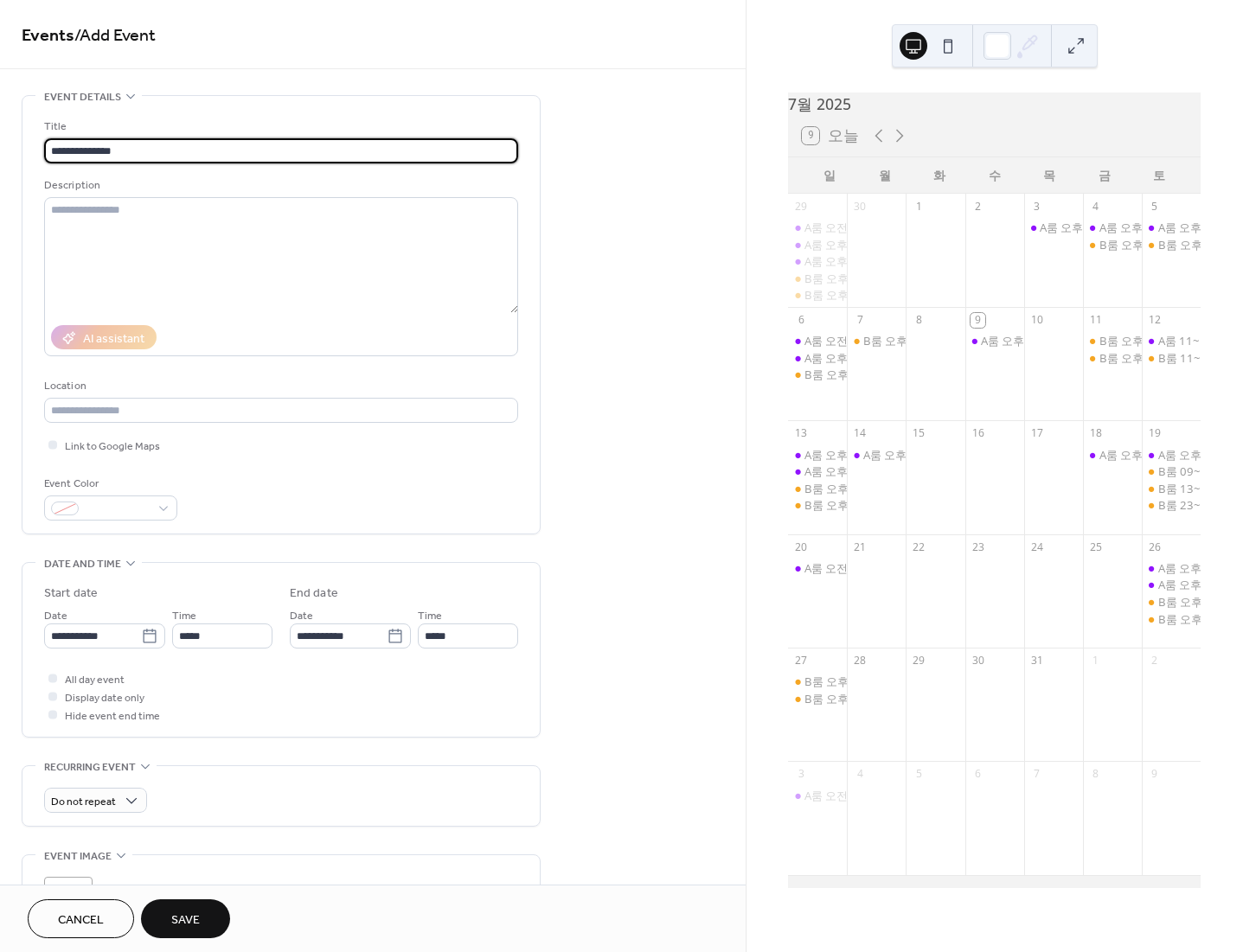 type on "**********" 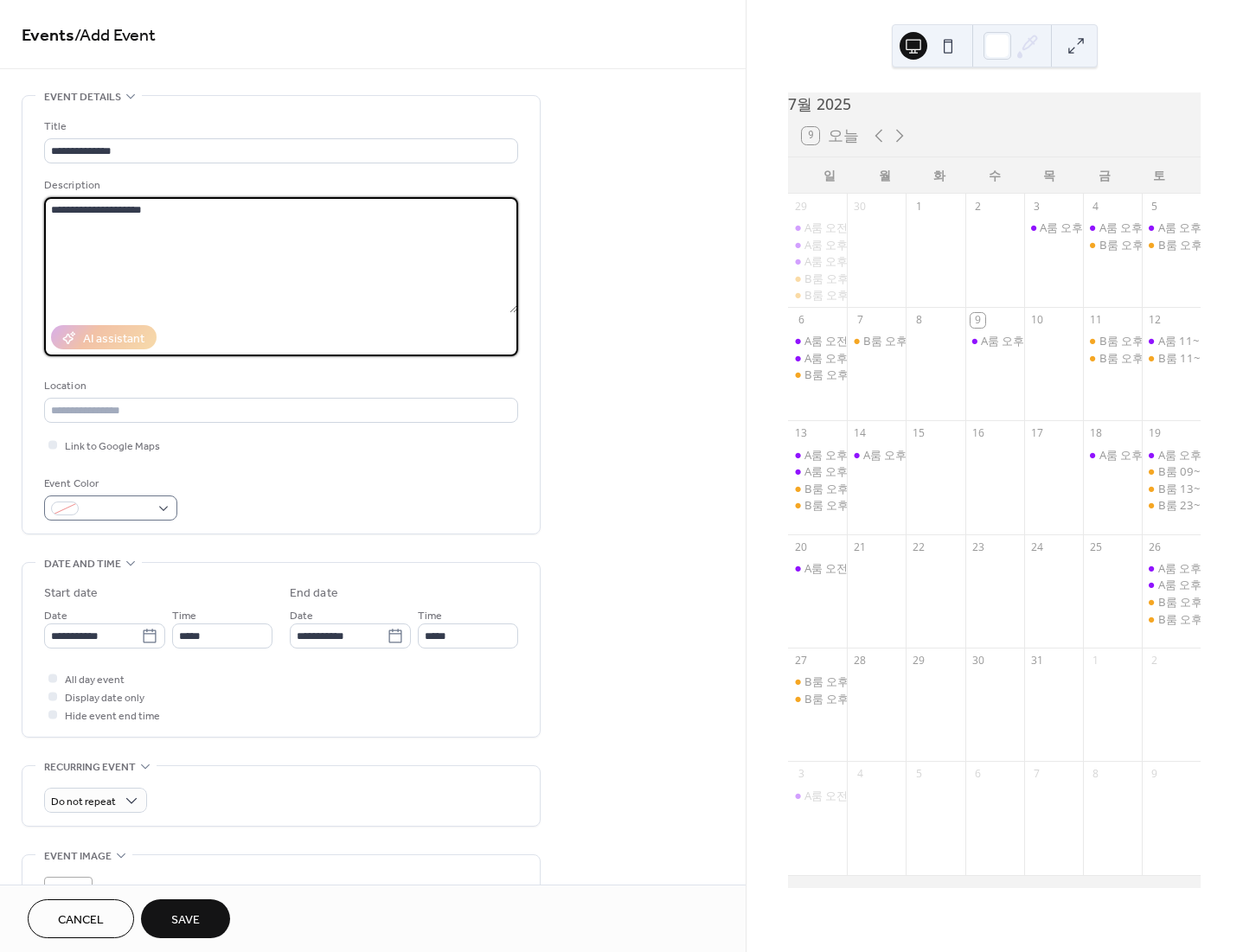 type on "**********" 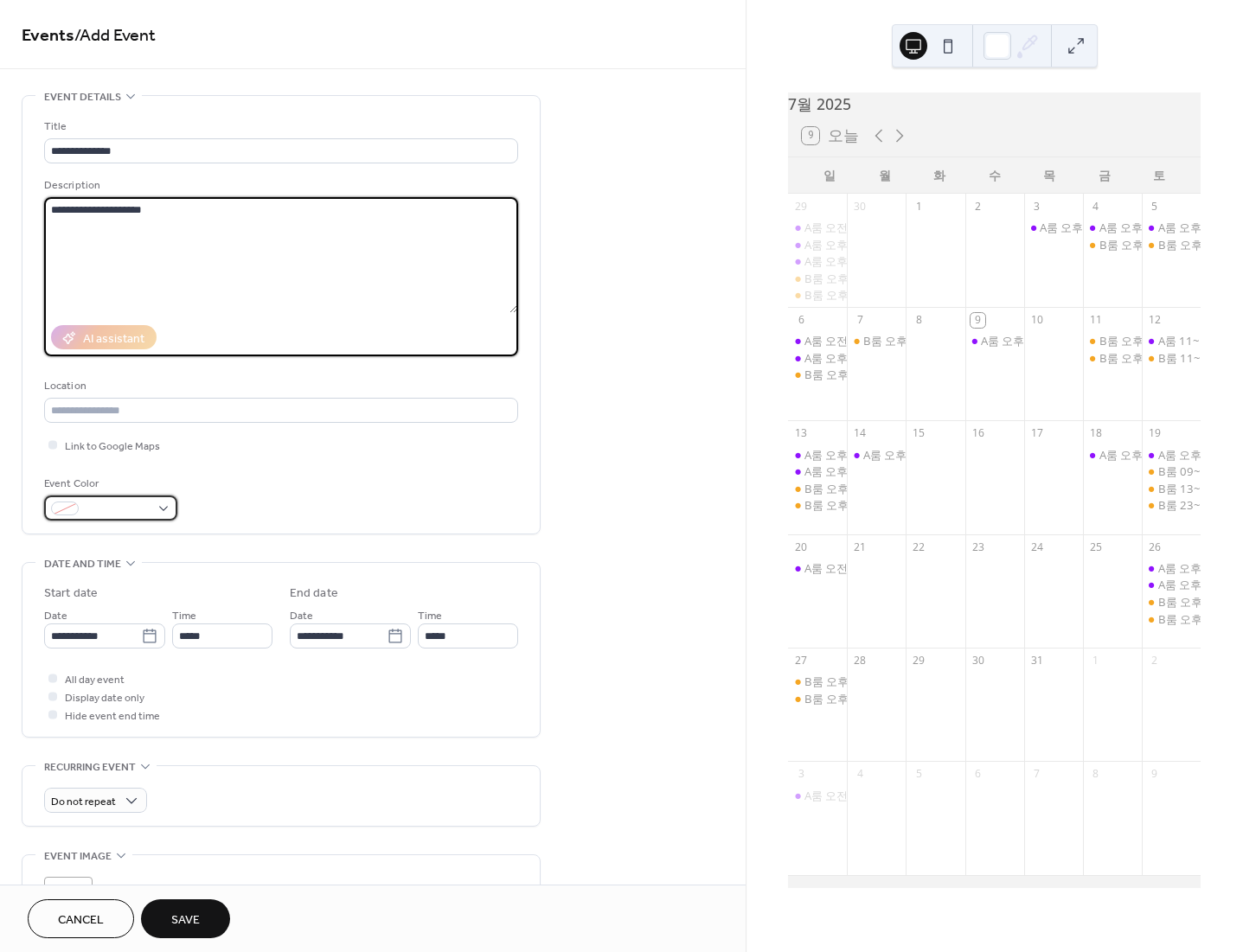 click at bounding box center (118, 509) 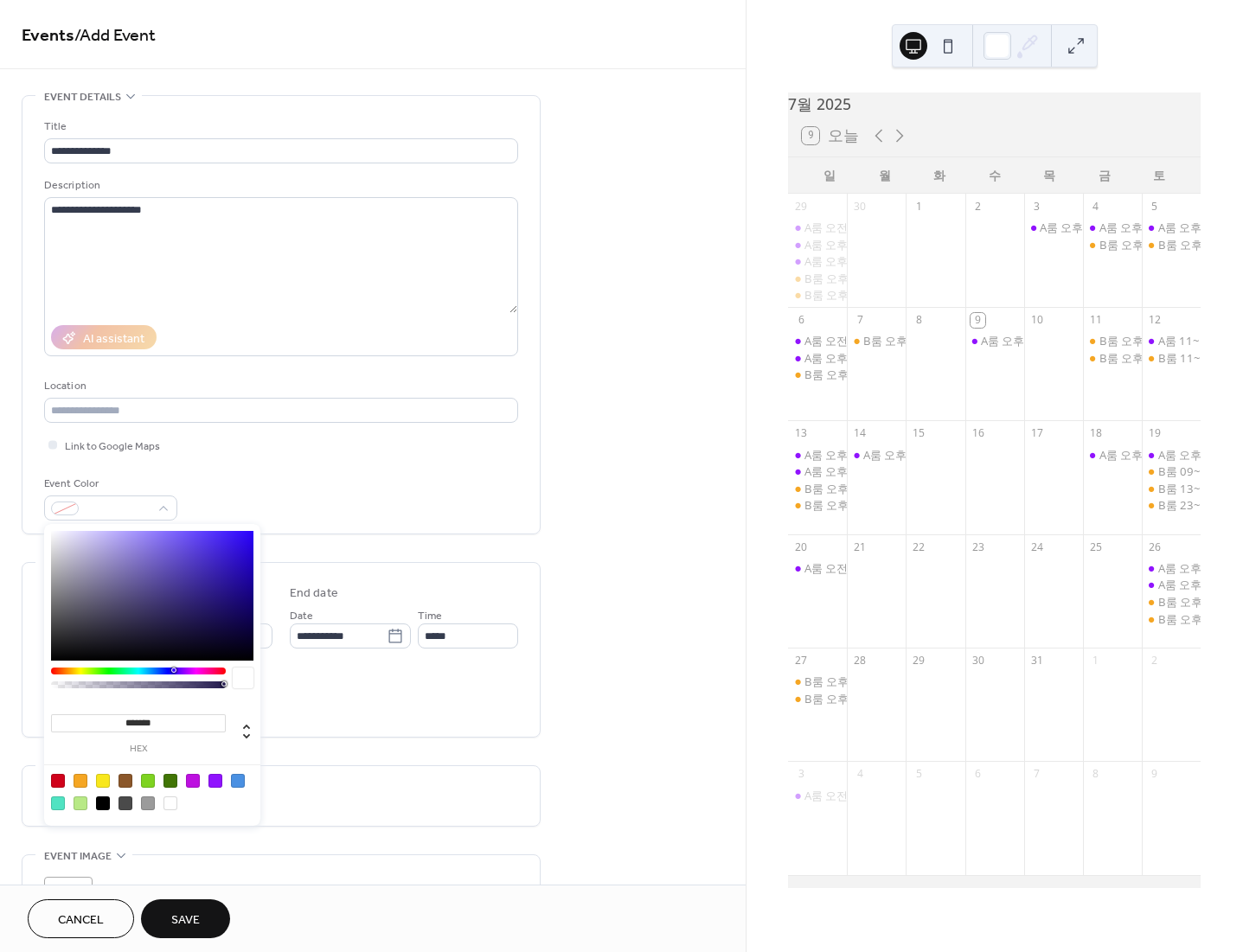 click at bounding box center [80, 781] 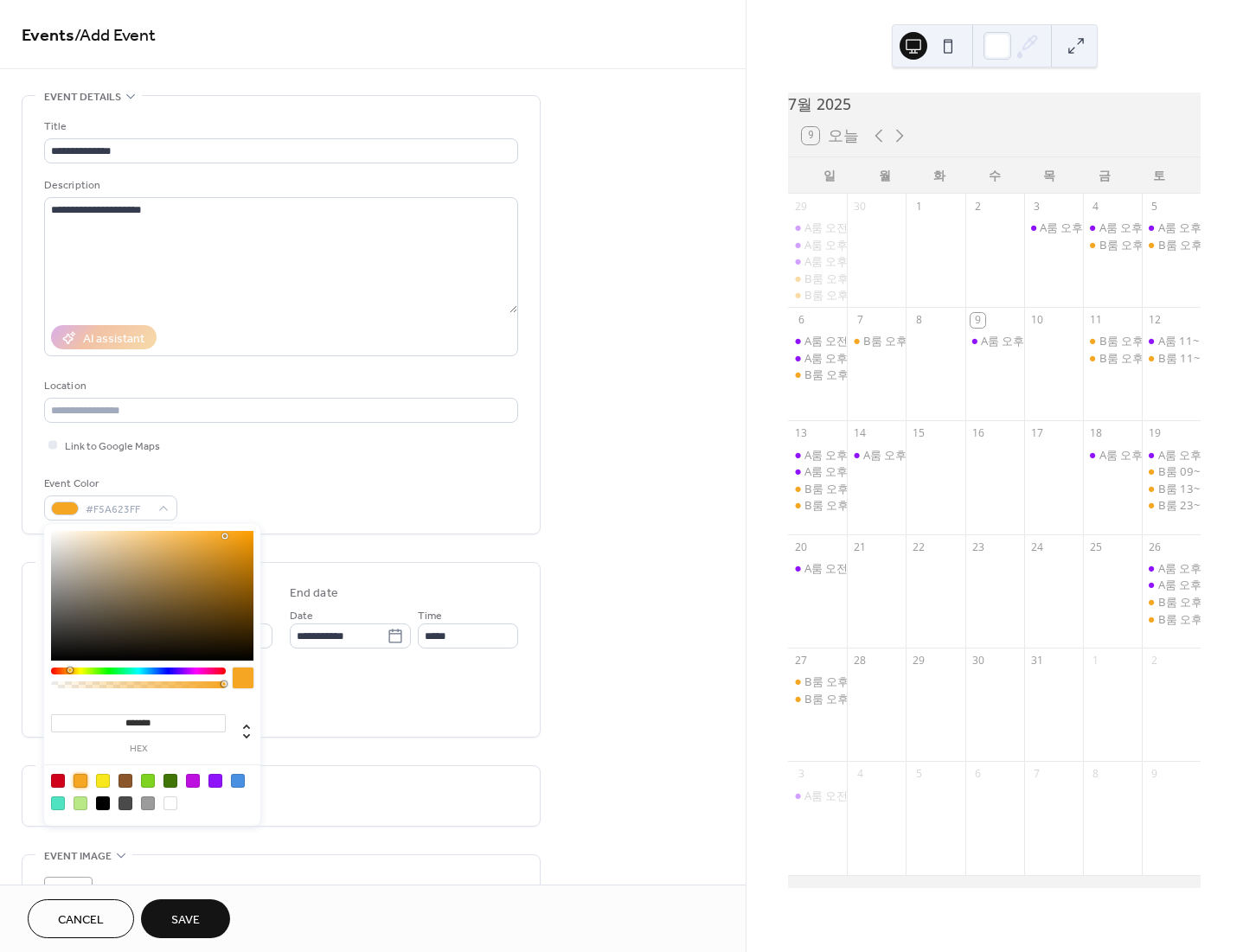 type on "*******" 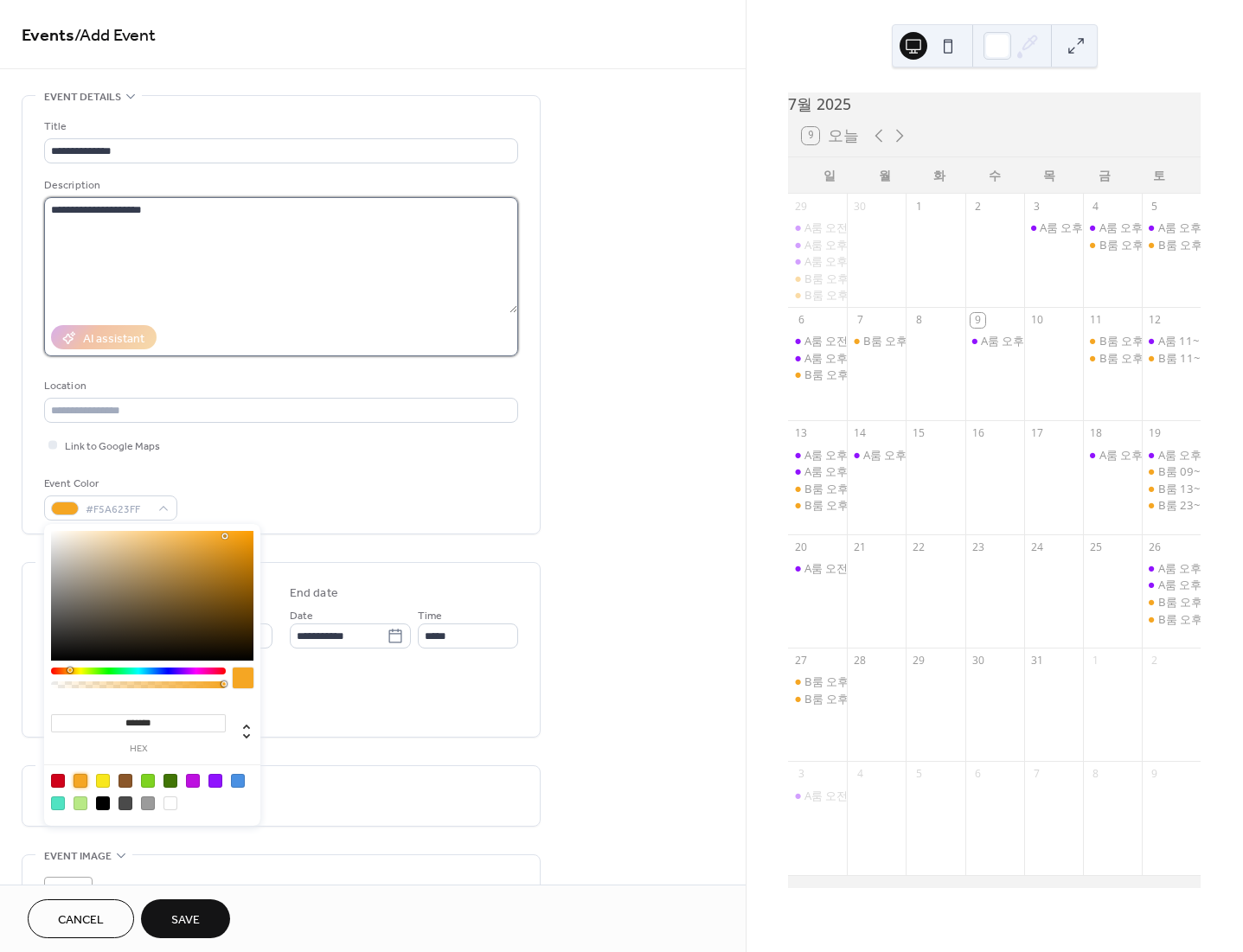 click on "**********" at bounding box center [280, 255] 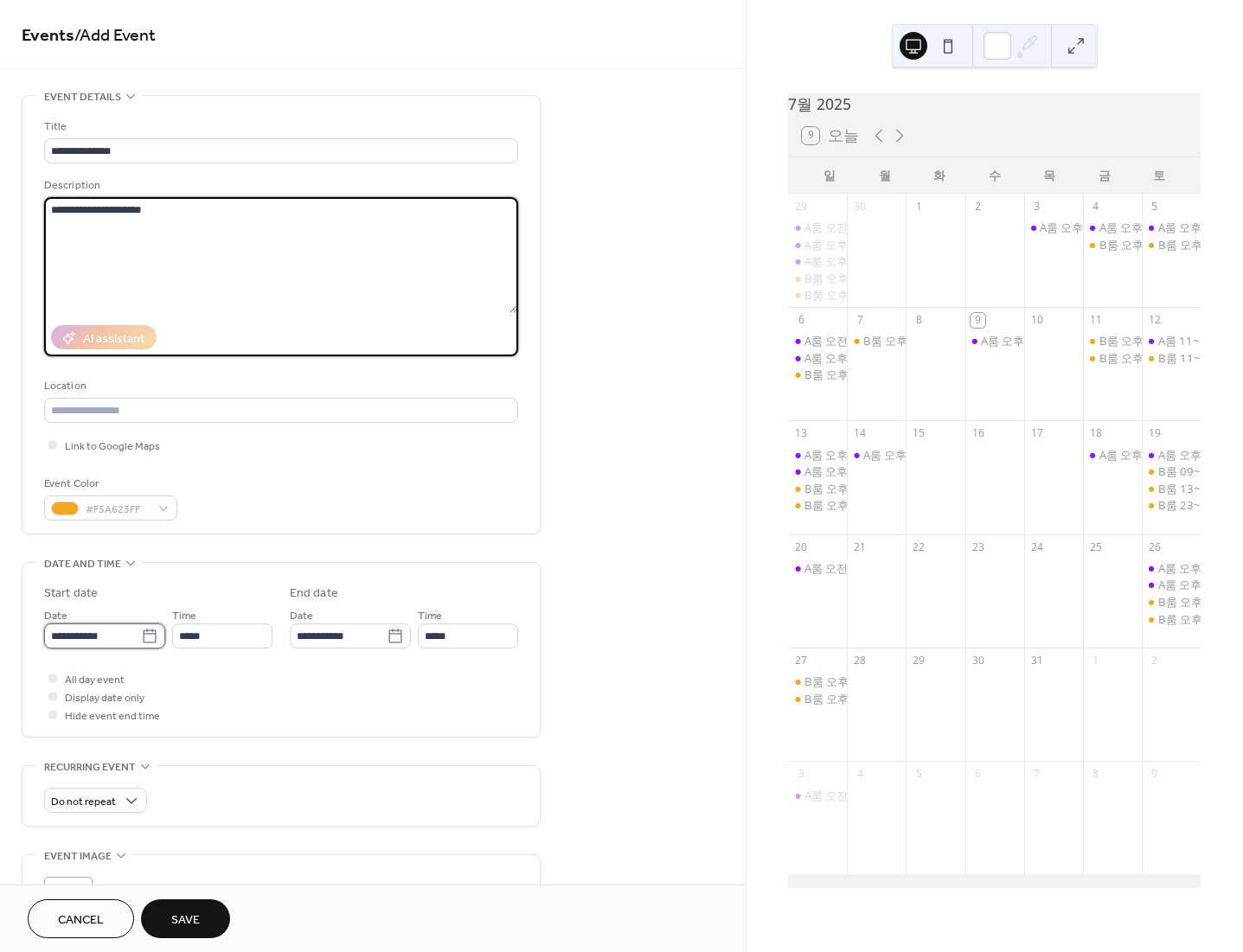 click on "**********" at bounding box center (93, 636) 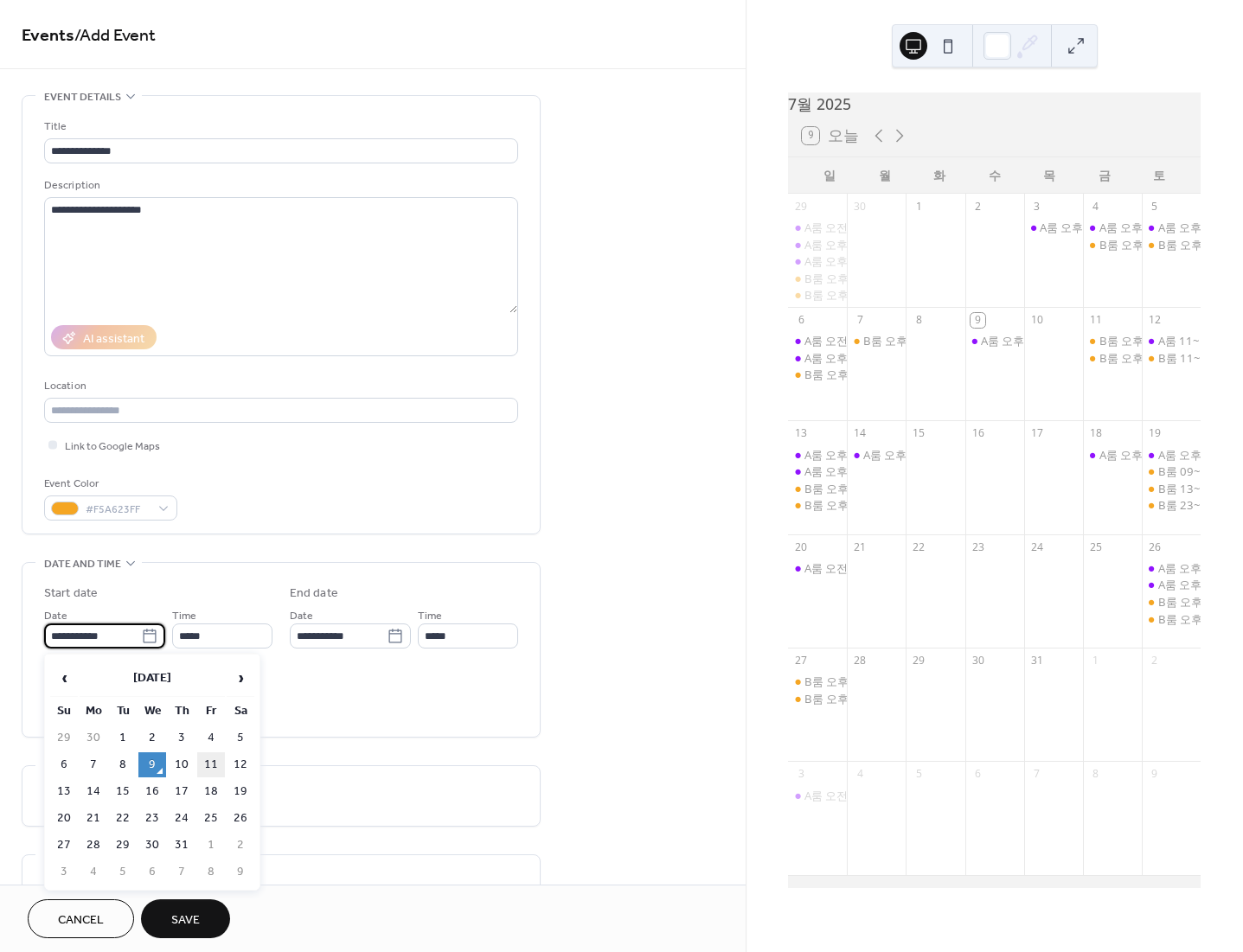 click on "11" at bounding box center (211, 764) 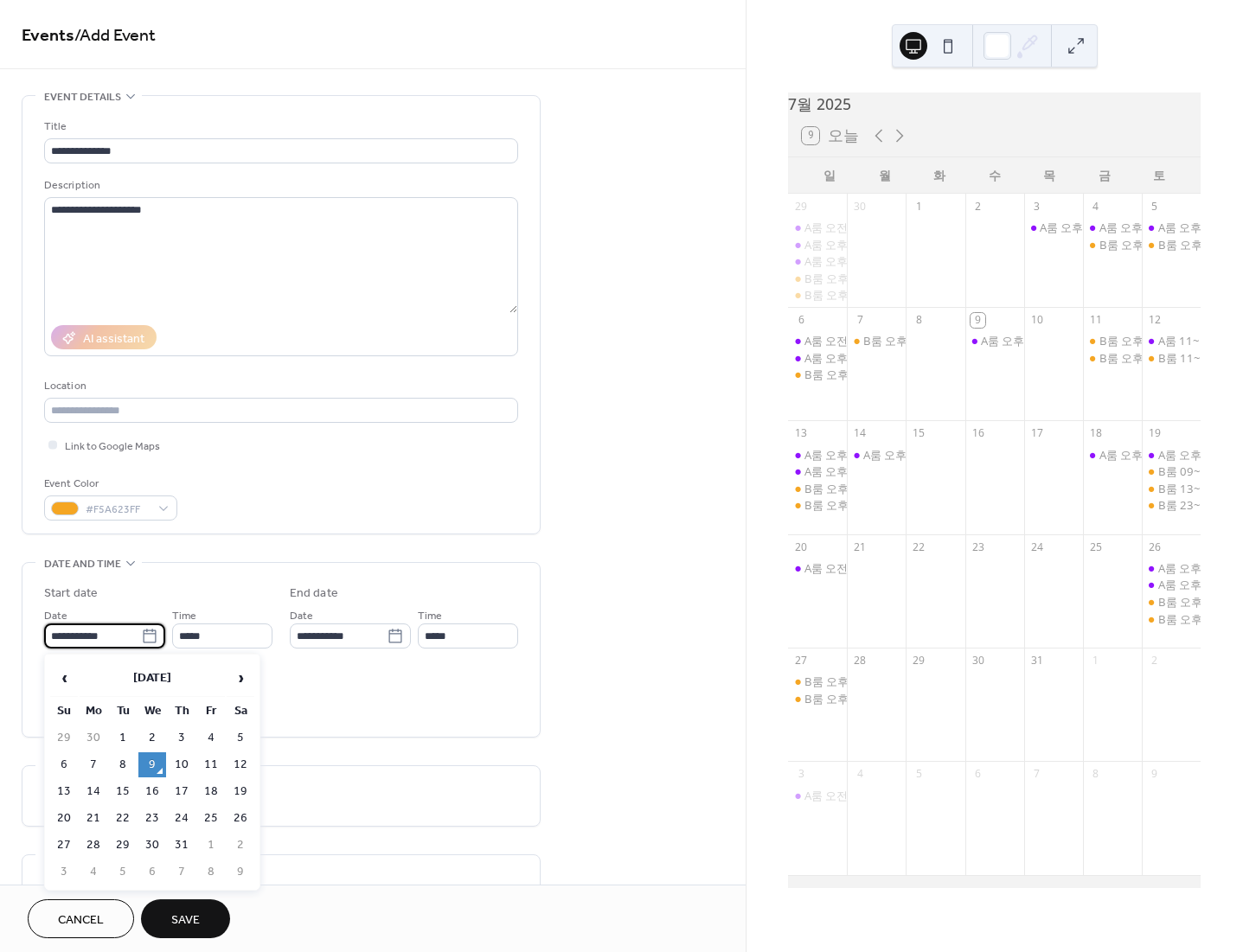 type on "**********" 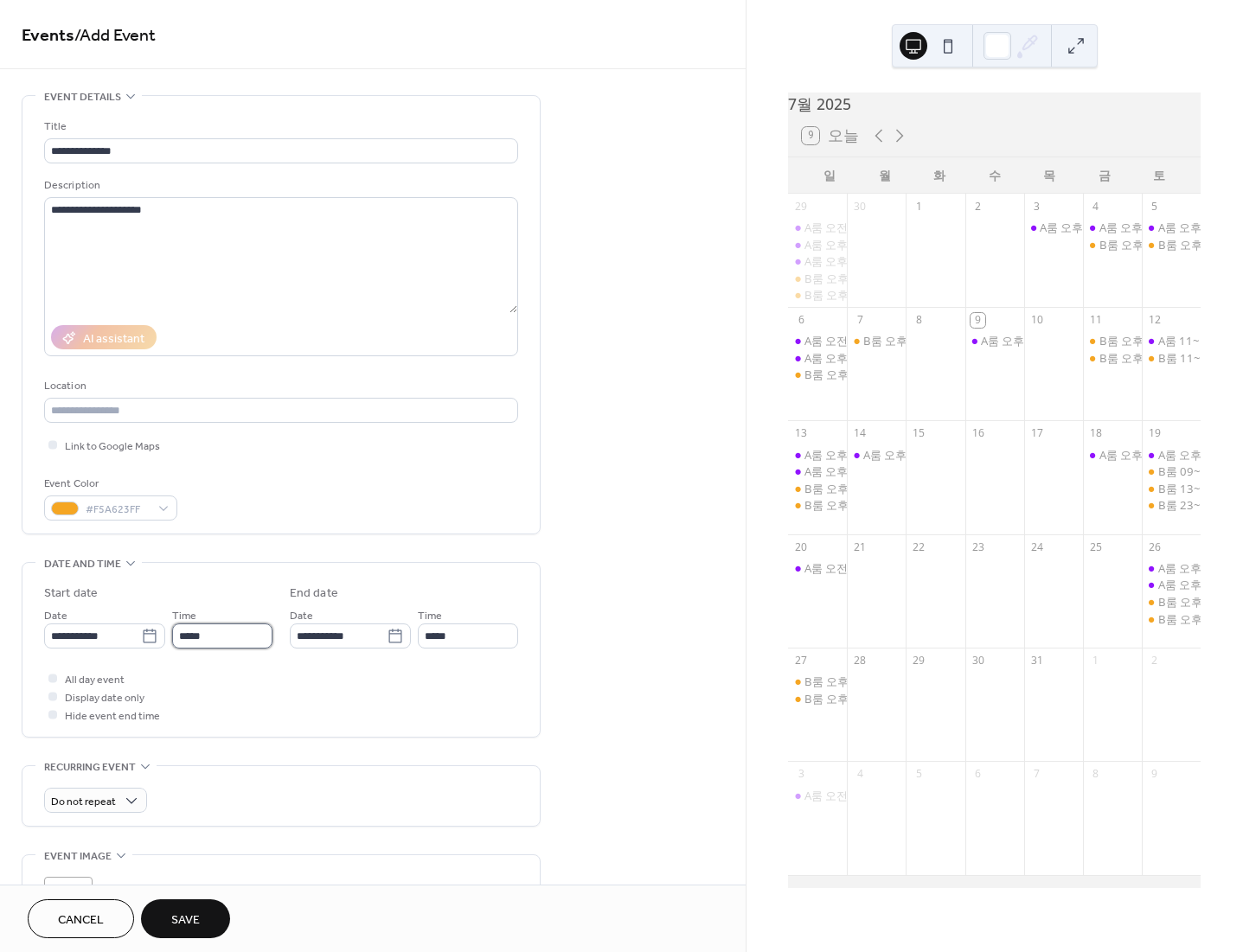 click on "*****" at bounding box center (222, 636) 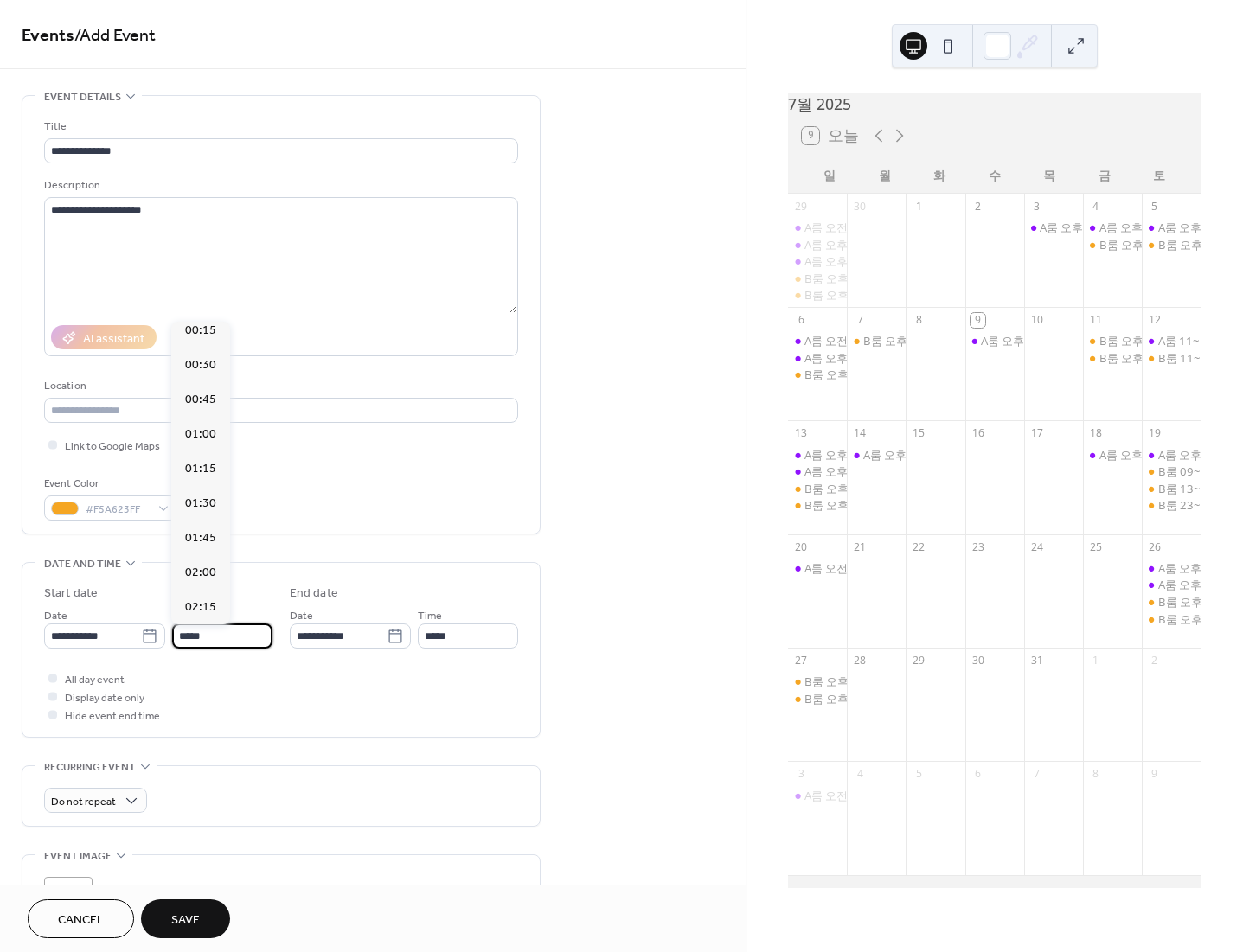 scroll, scrollTop: 0, scrollLeft: 0, axis: both 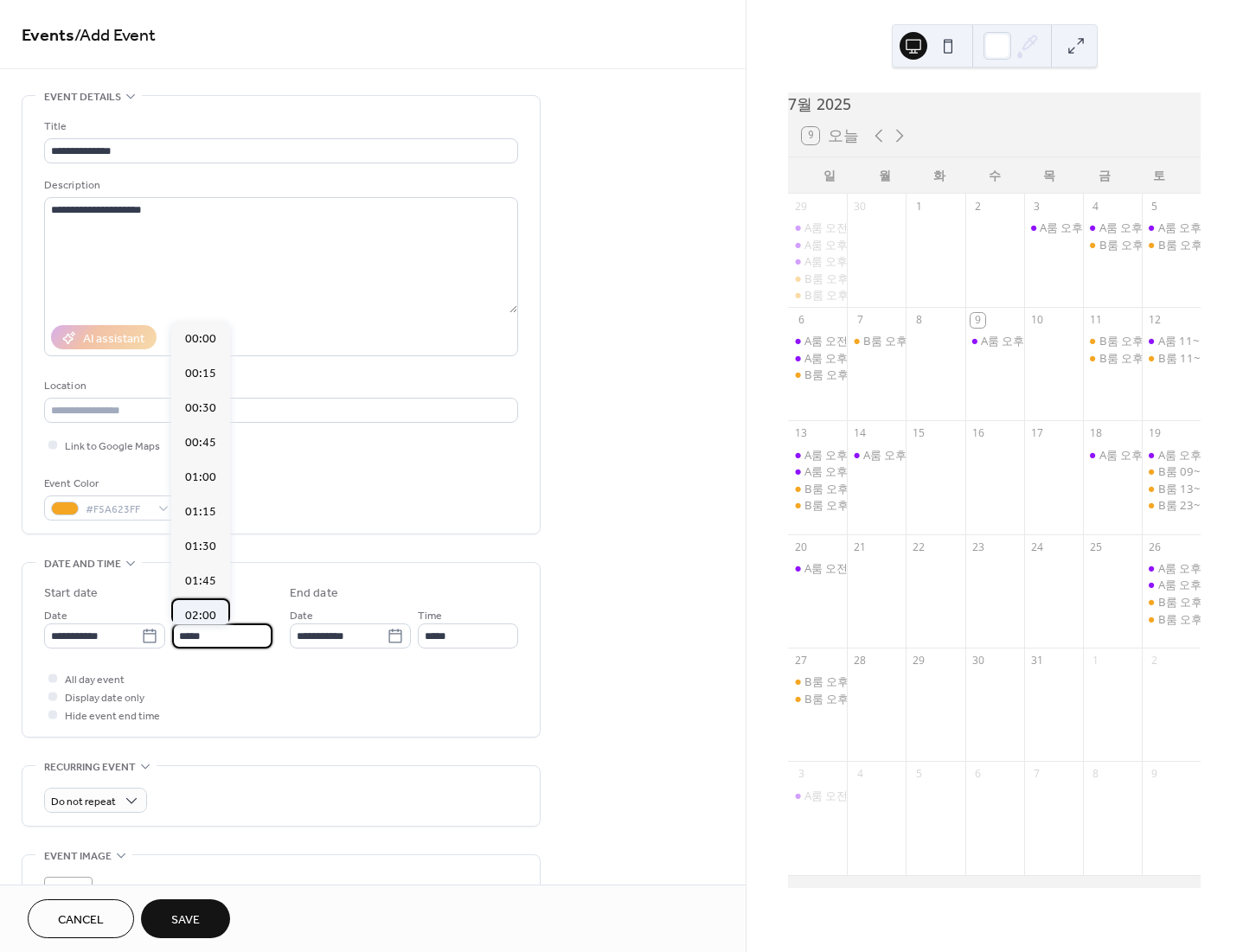 click on "02:00" at bounding box center [201, 616] 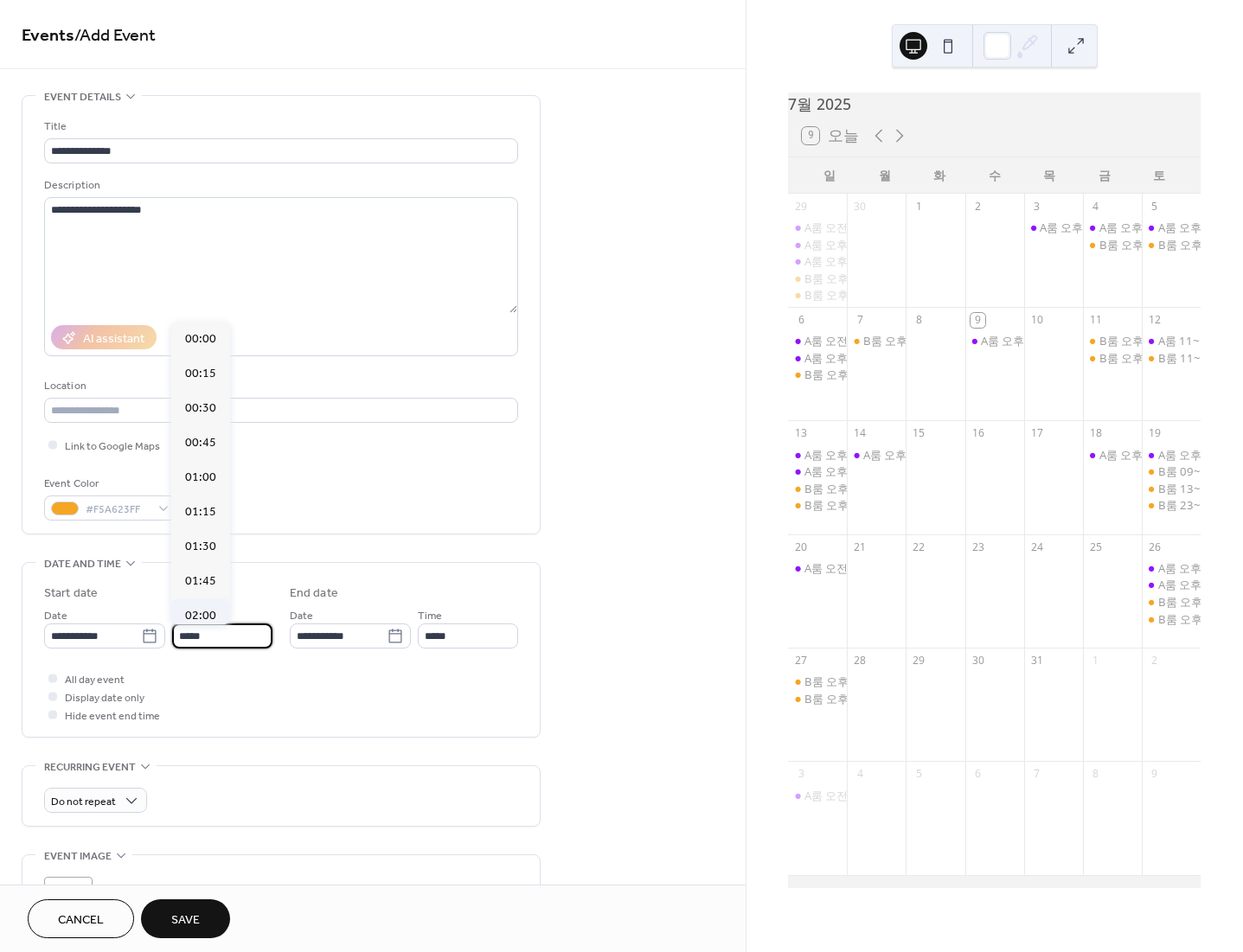 type on "*****" 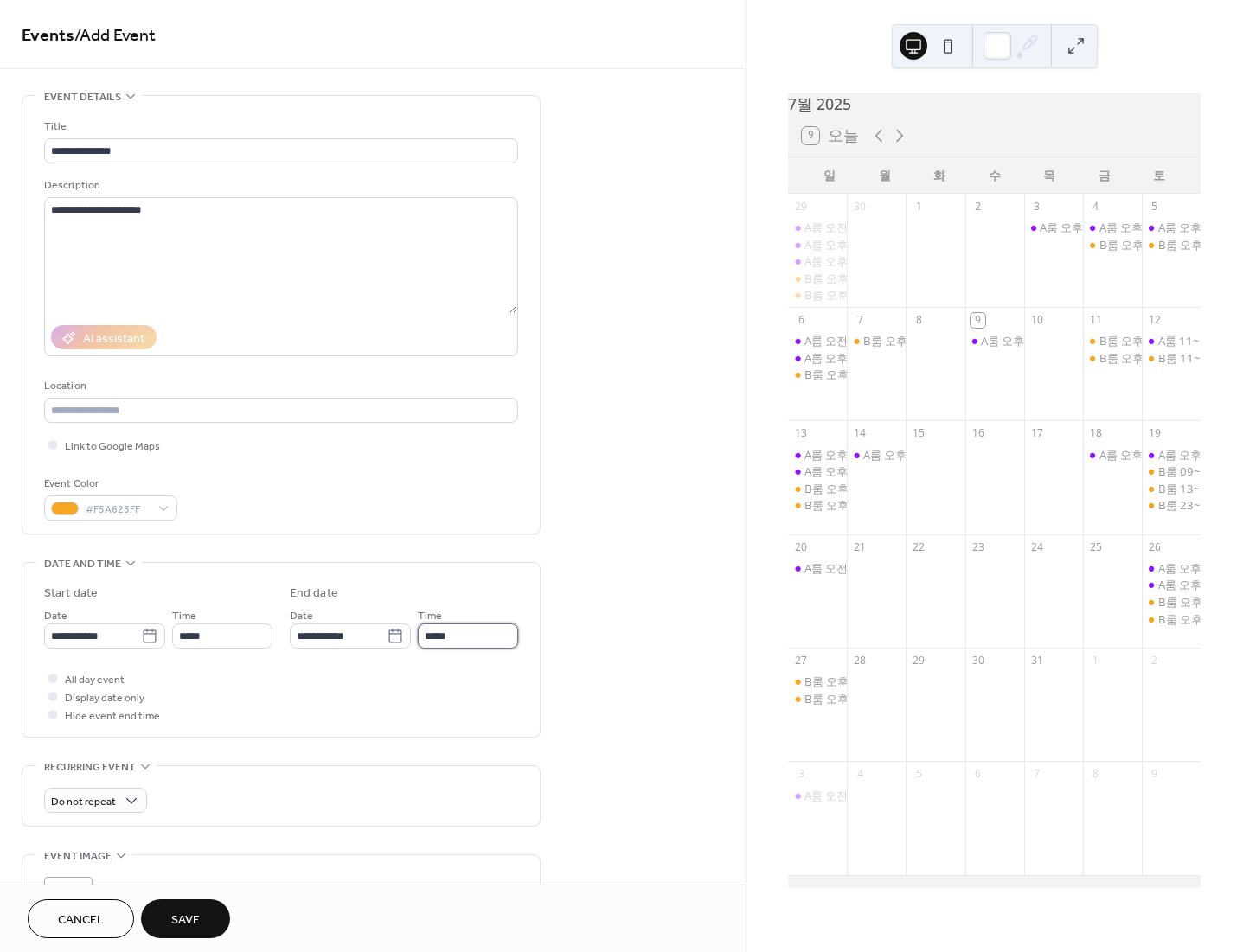 click on "*****" at bounding box center (468, 636) 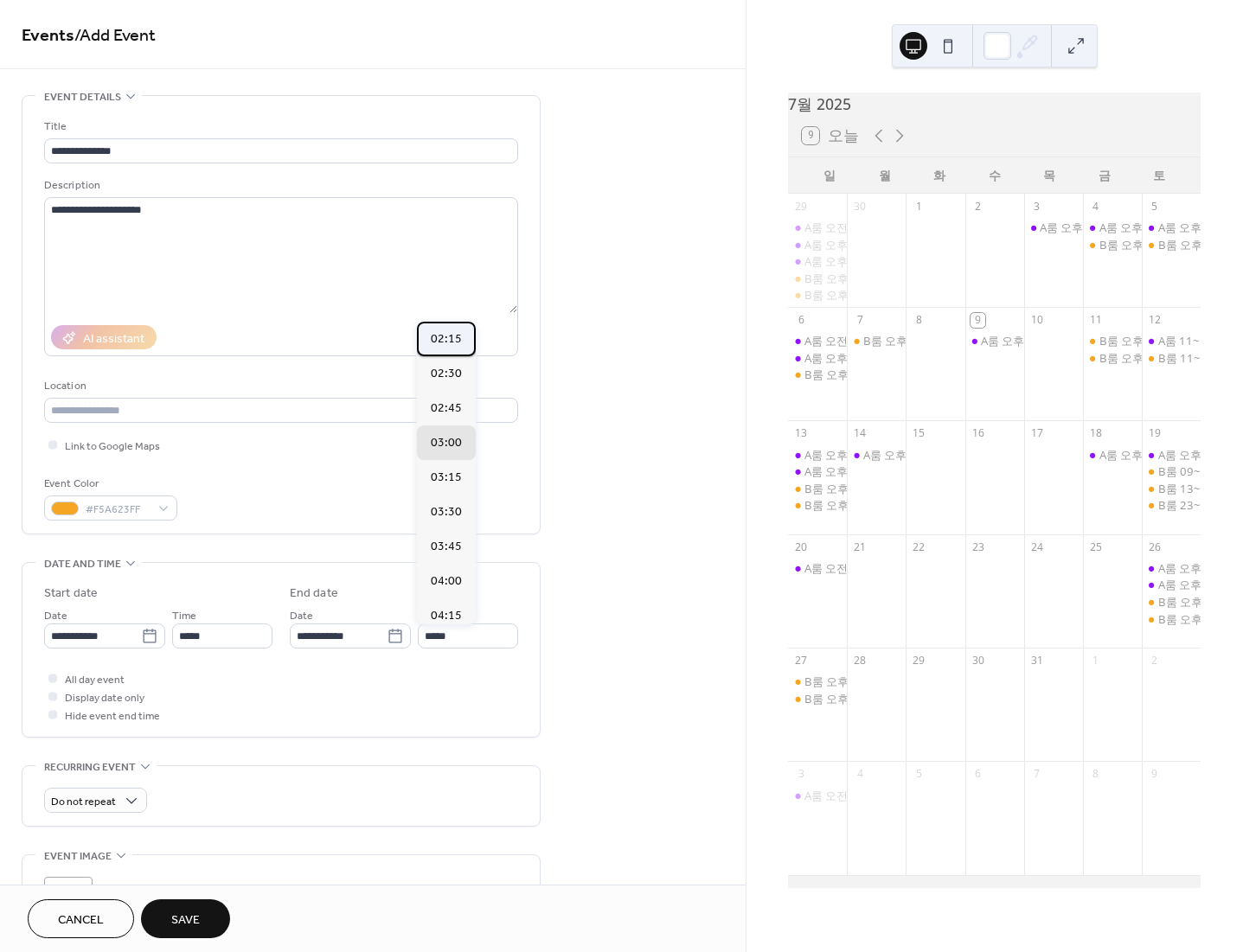click on "02:15" at bounding box center [446, 339] 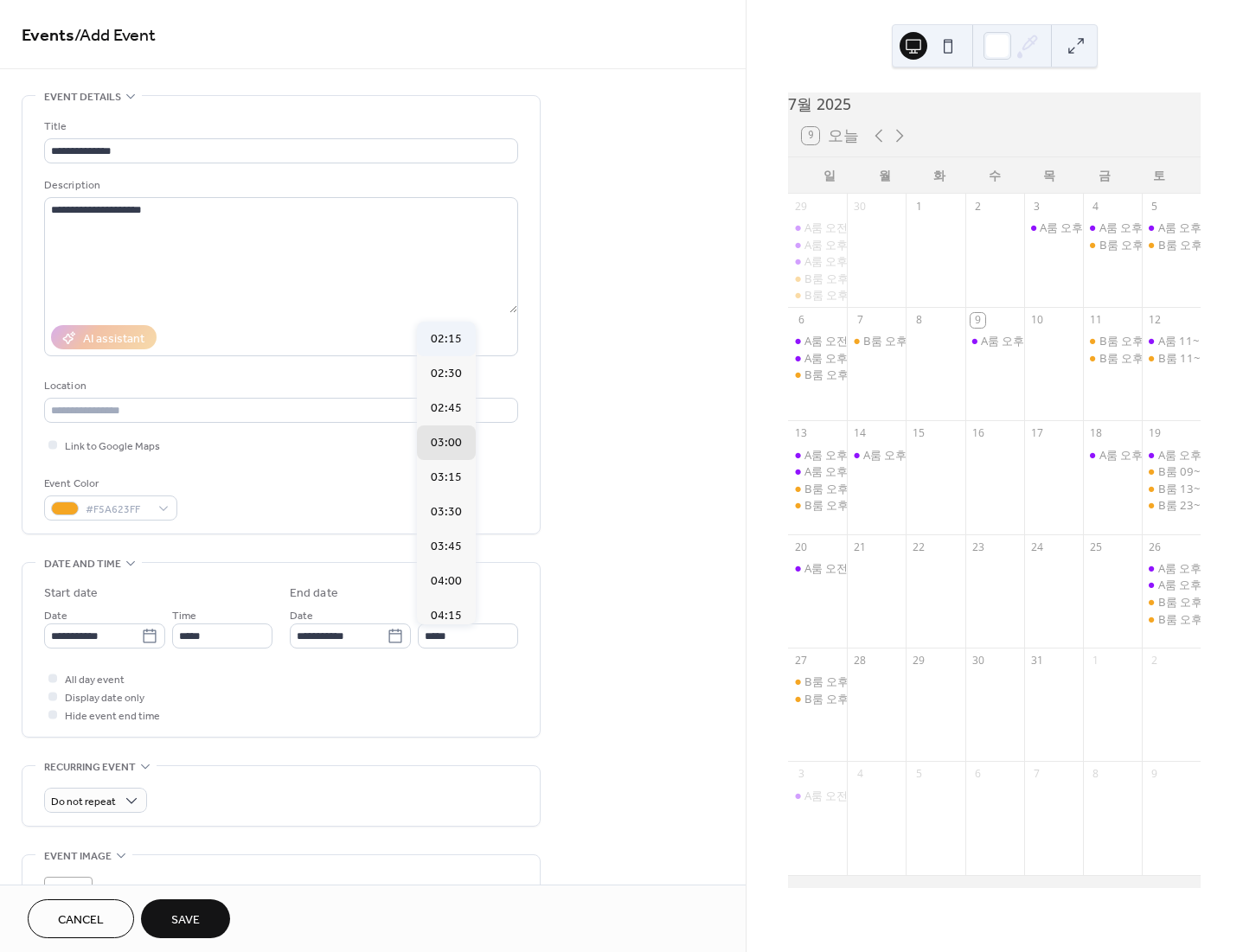 type on "*****" 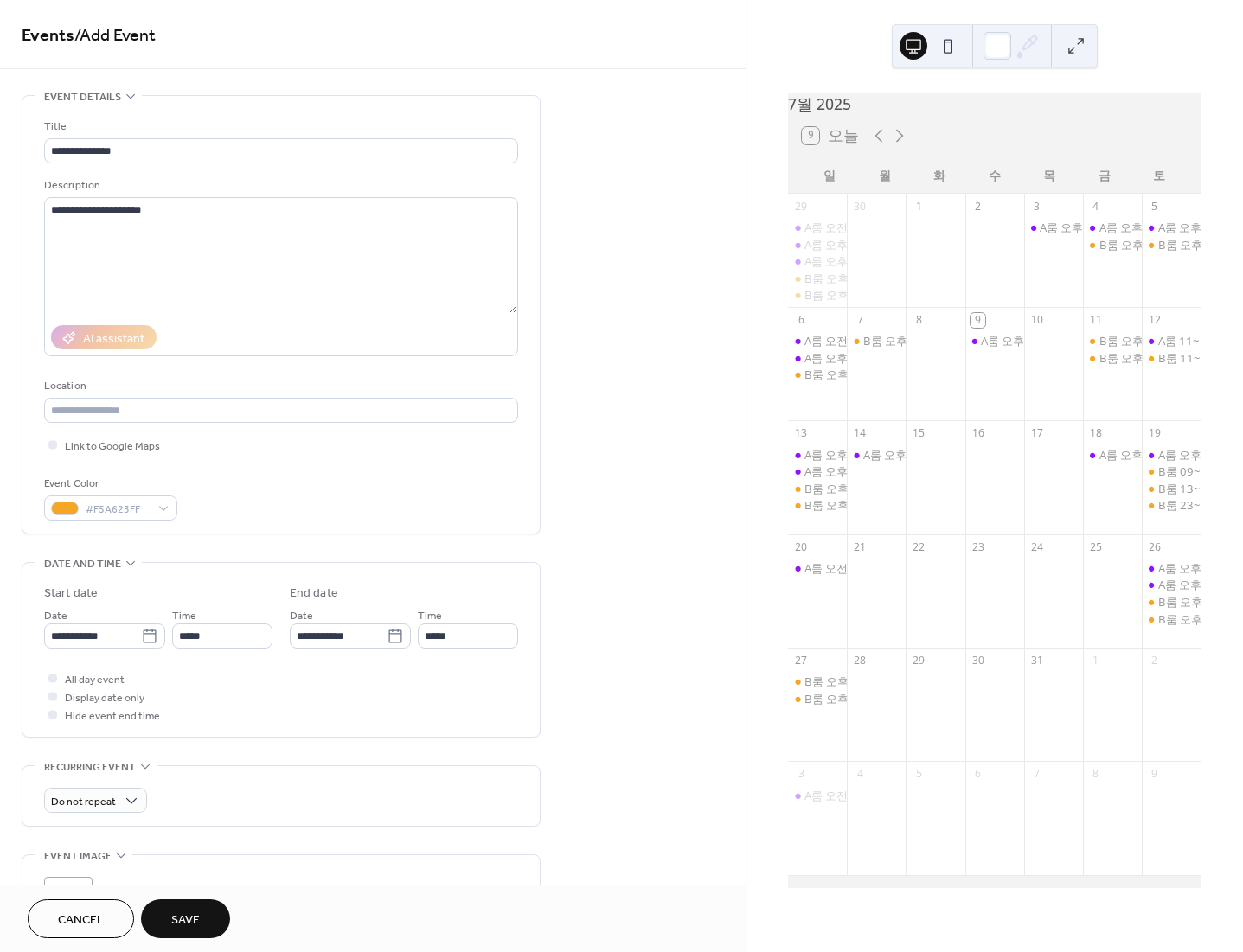 click on "Save" at bounding box center (185, 918) 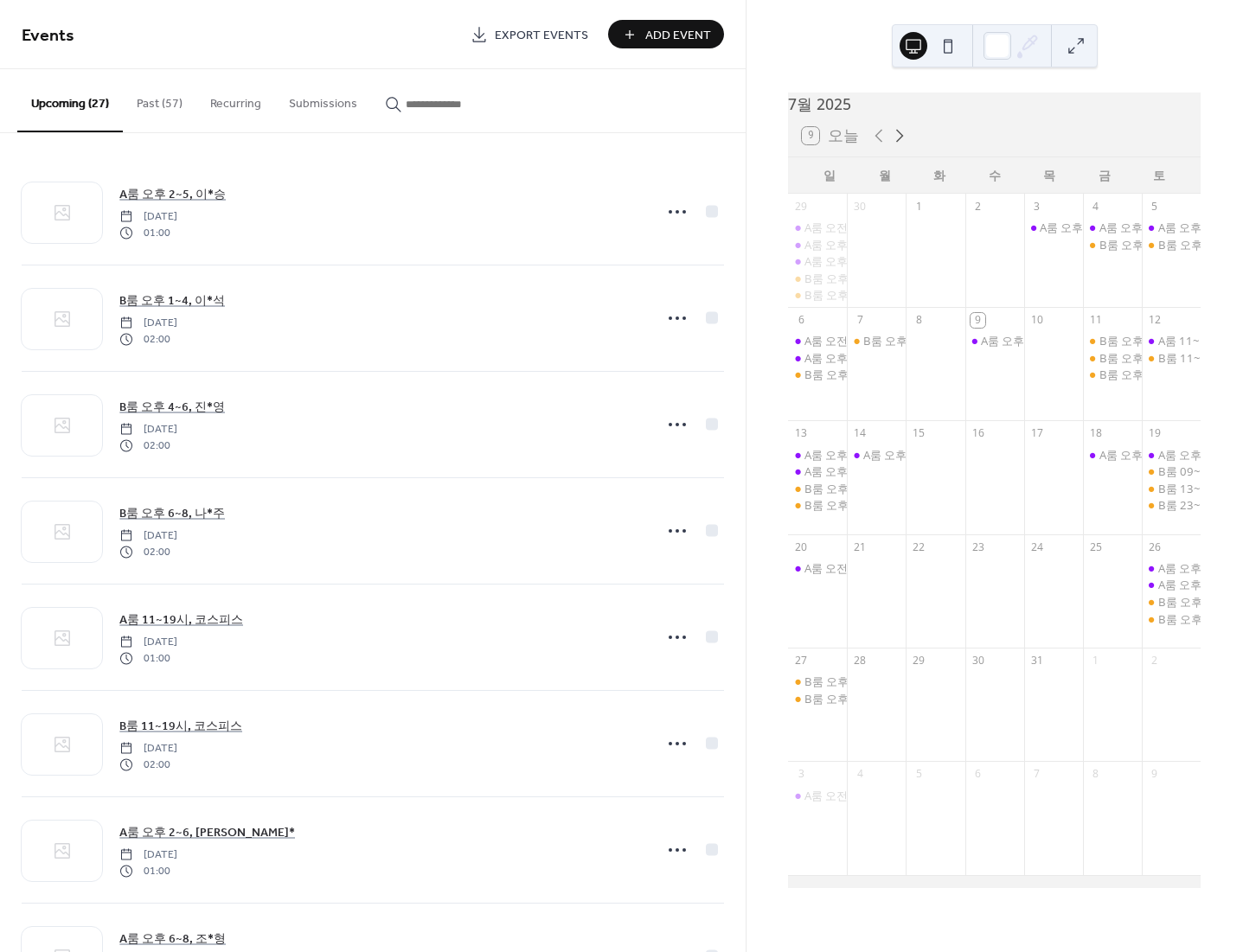 click 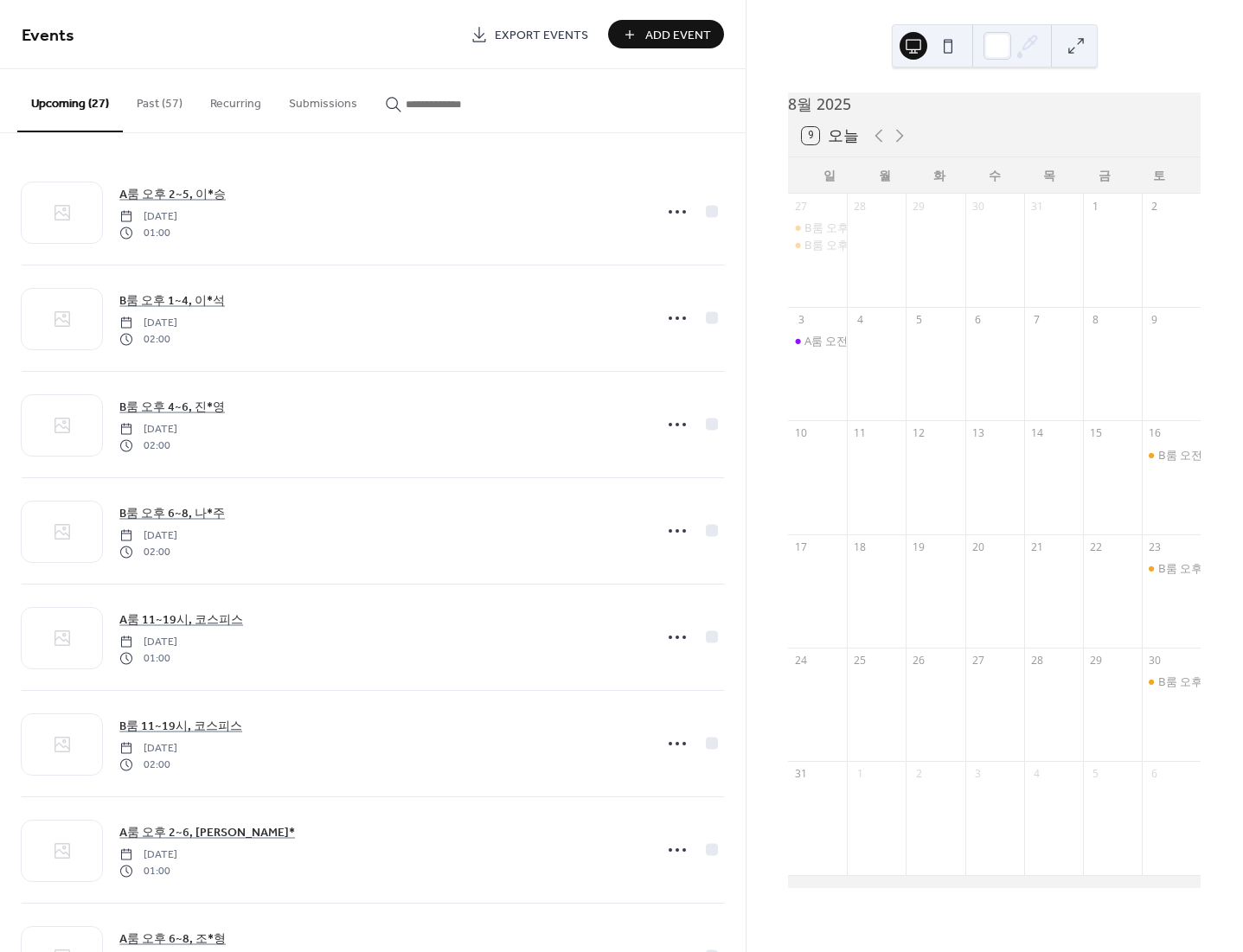 click on "B룸 오후 2~5, 신*은" at bounding box center (1171, 601) 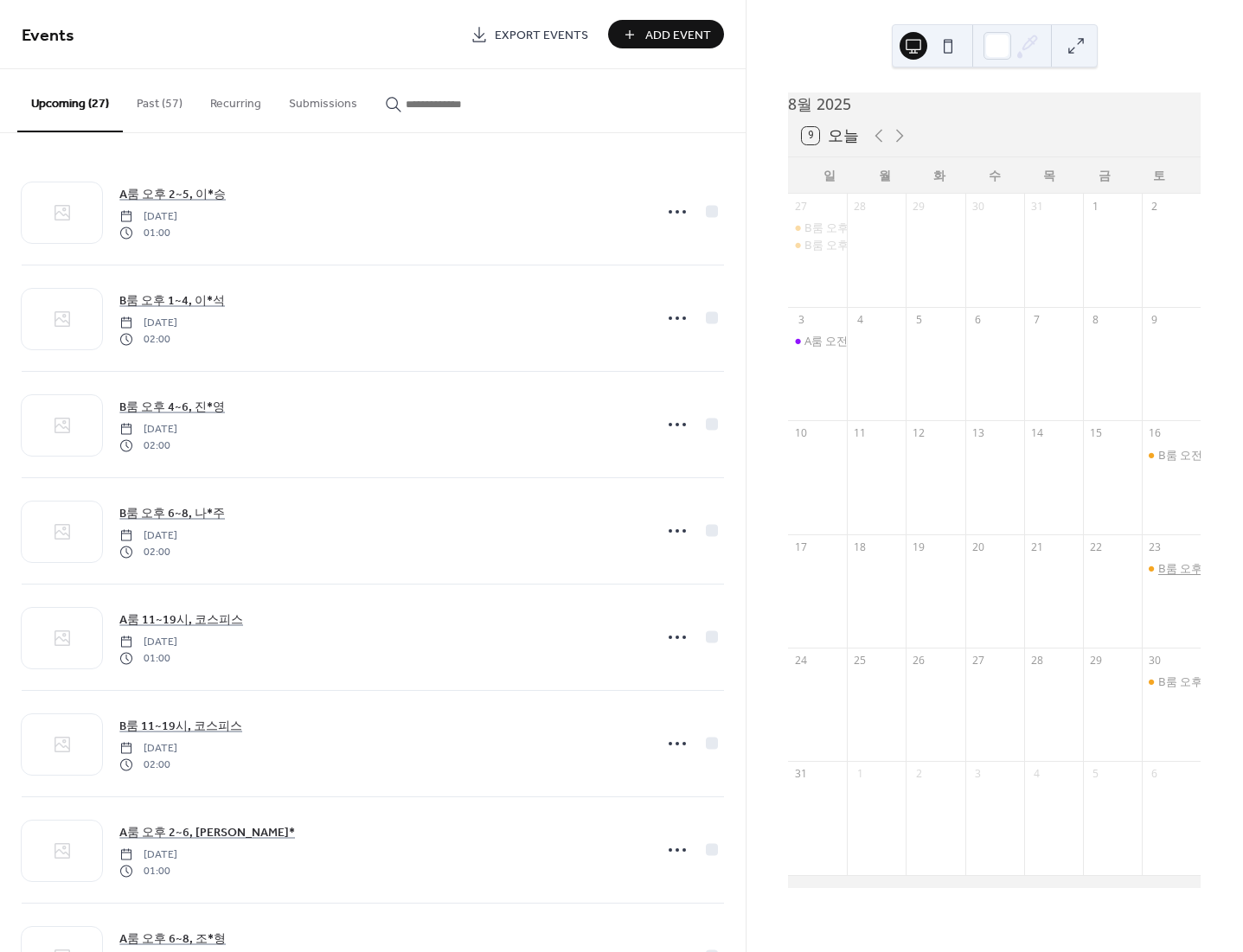 click on "B룸 오후 2~5, 신*은" at bounding box center [1265, 568] 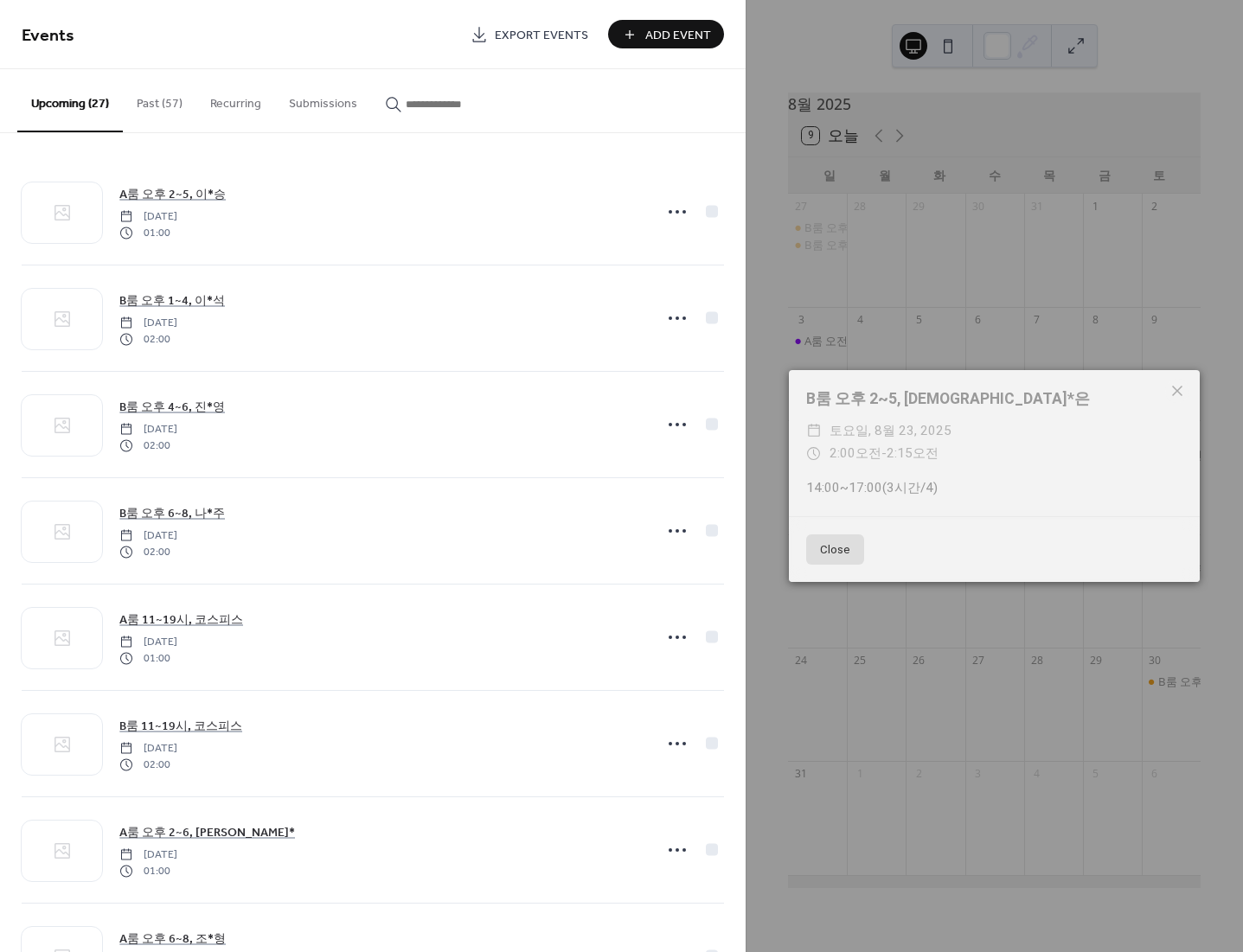 click on "Close" at bounding box center [835, 550] 